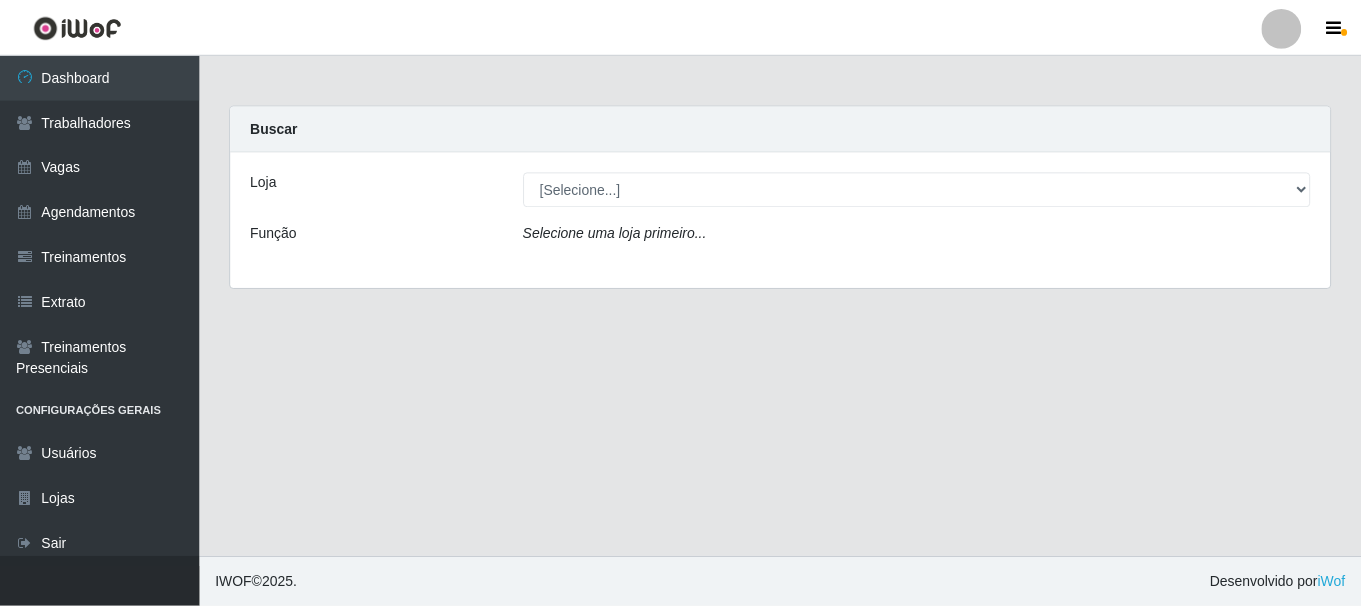 scroll, scrollTop: 0, scrollLeft: 0, axis: both 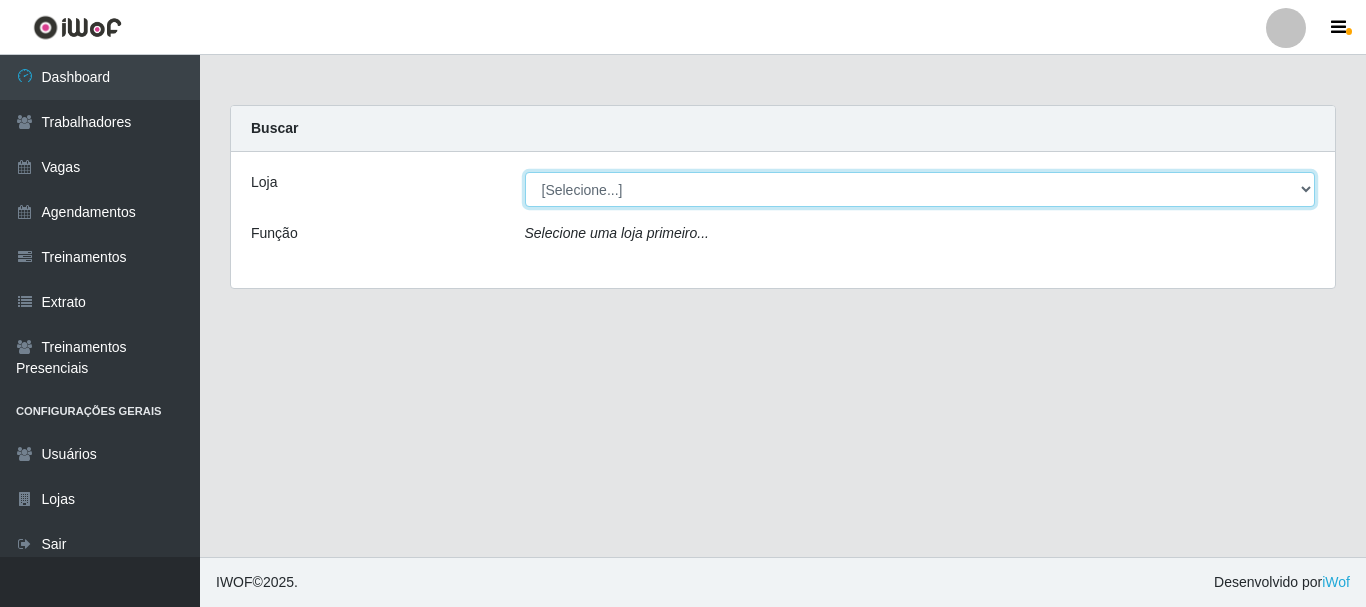 click on "[Selecione...] [BRAND] - [CITY]" at bounding box center (920, 189) 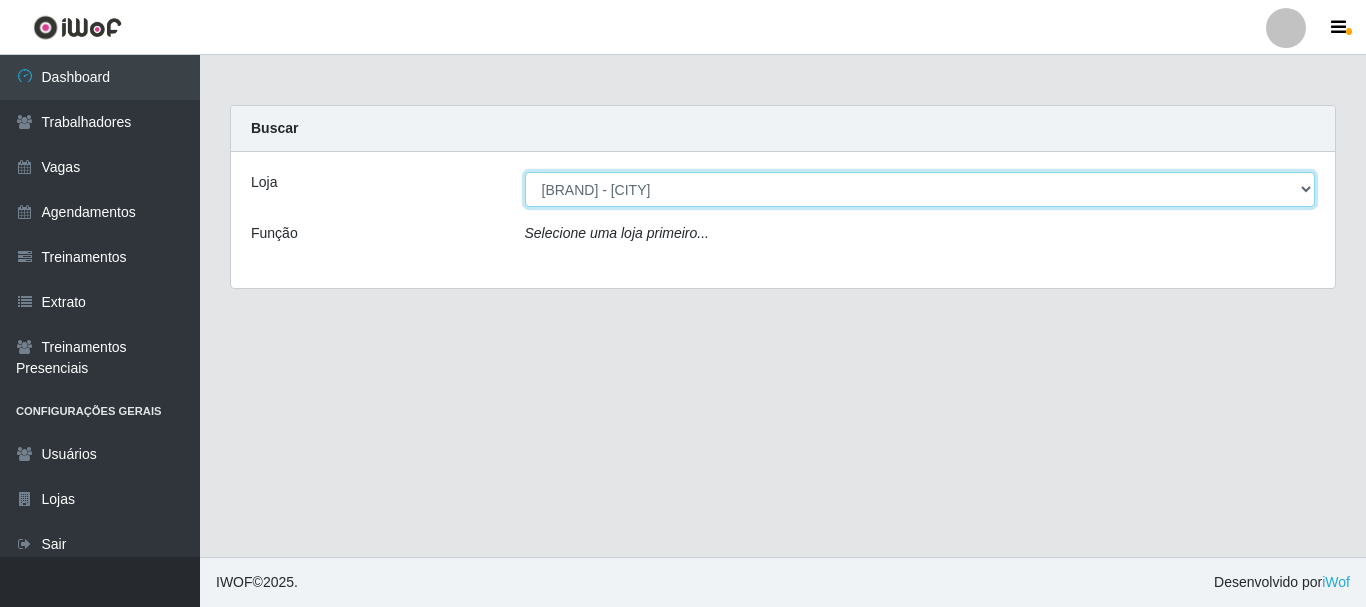 click on "[Selecione...] [BRAND] - [CITY]" at bounding box center (920, 189) 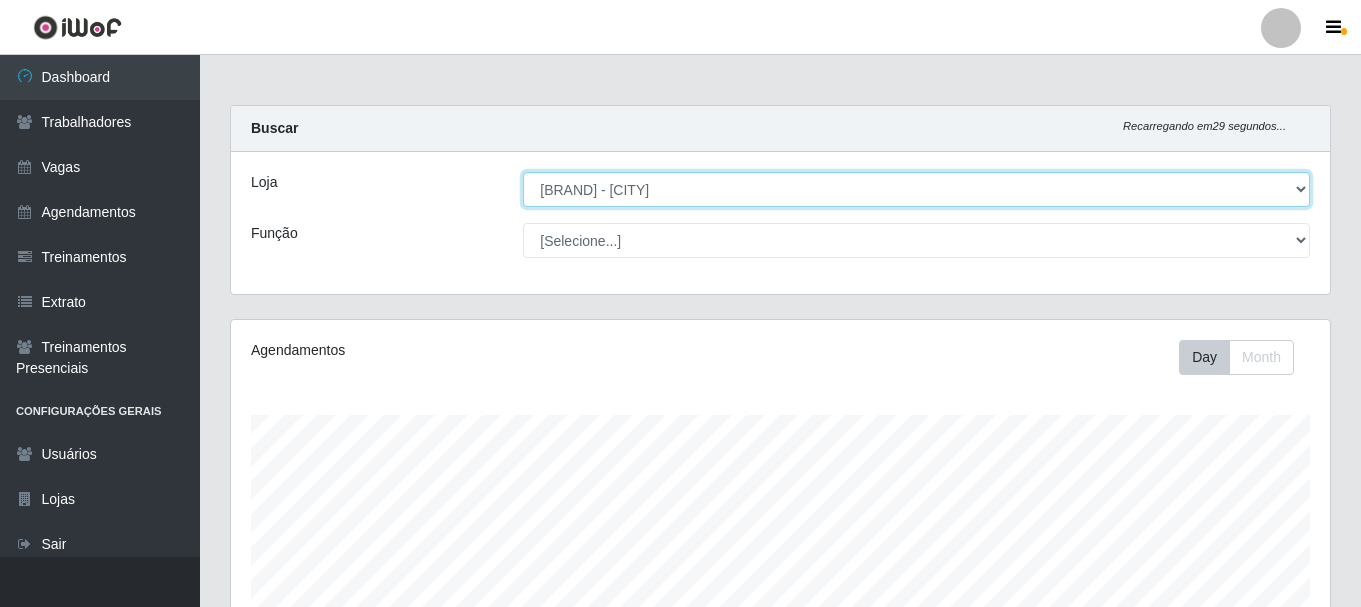 scroll, scrollTop: 999585, scrollLeft: 998901, axis: both 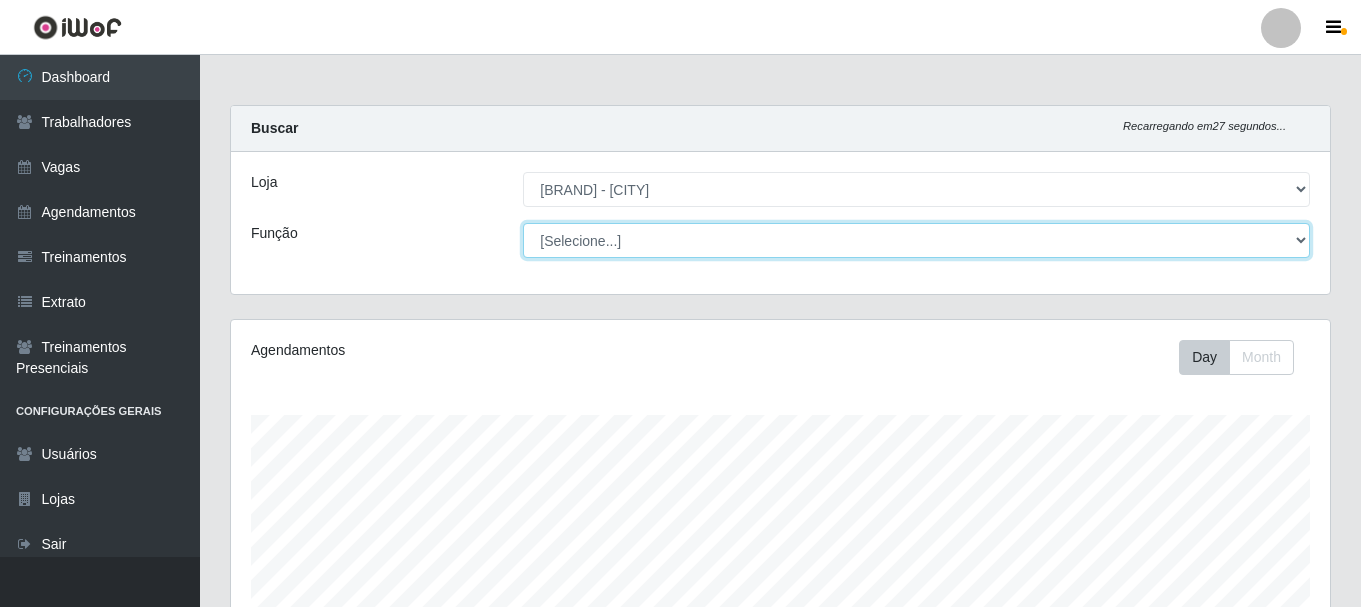 click on "[Selecione...] Embalador Embalador + Embalador ++ Operador de Caixa Operador de Caixa + Operador de Caixa ++ Repositor Repositor + Repositor ++ Repositor de Frios Repositor de Frios + Repositor de Frios ++ Repositor de Hortifruti Repositor de Hortifruti + Repositor de Hortifruti ++" at bounding box center [916, 240] 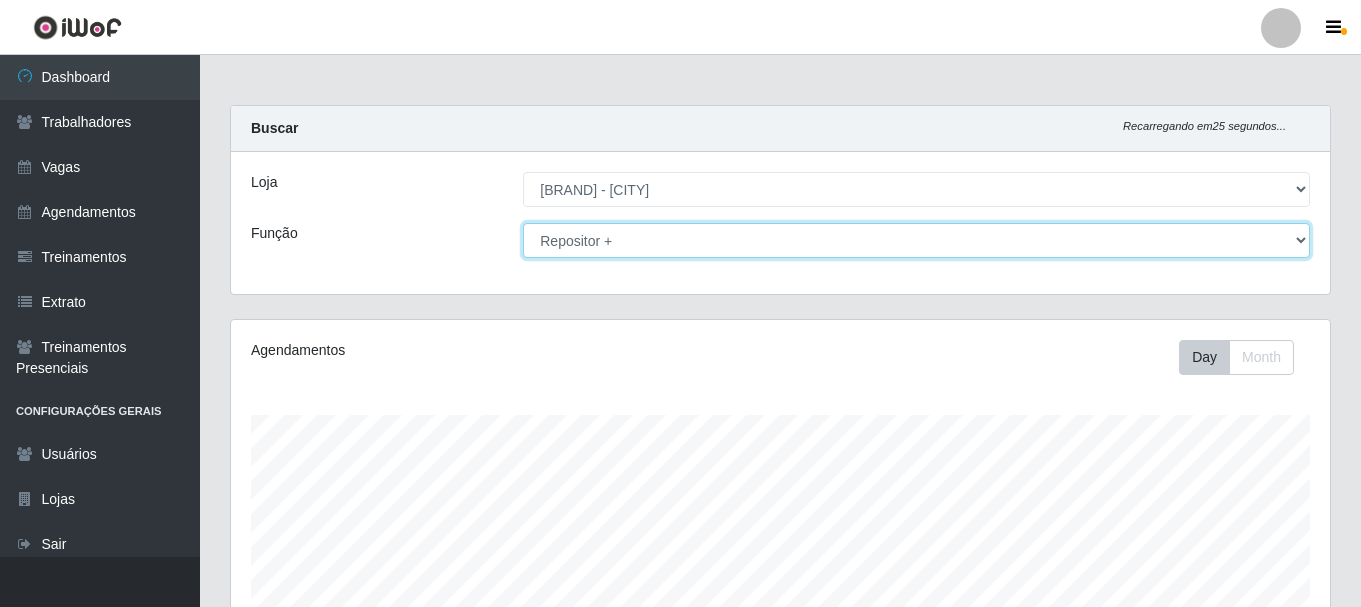 click on "[Selecione...] Embalador Embalador + Embalador ++ Operador de Caixa Operador de Caixa + Operador de Caixa ++ Repositor Repositor + Repositor ++ Repositor de Frios Repositor de Frios + Repositor de Frios ++ Repositor de Hortifruti Repositor de Hortifruti + Repositor de Hortifruti ++" at bounding box center (916, 240) 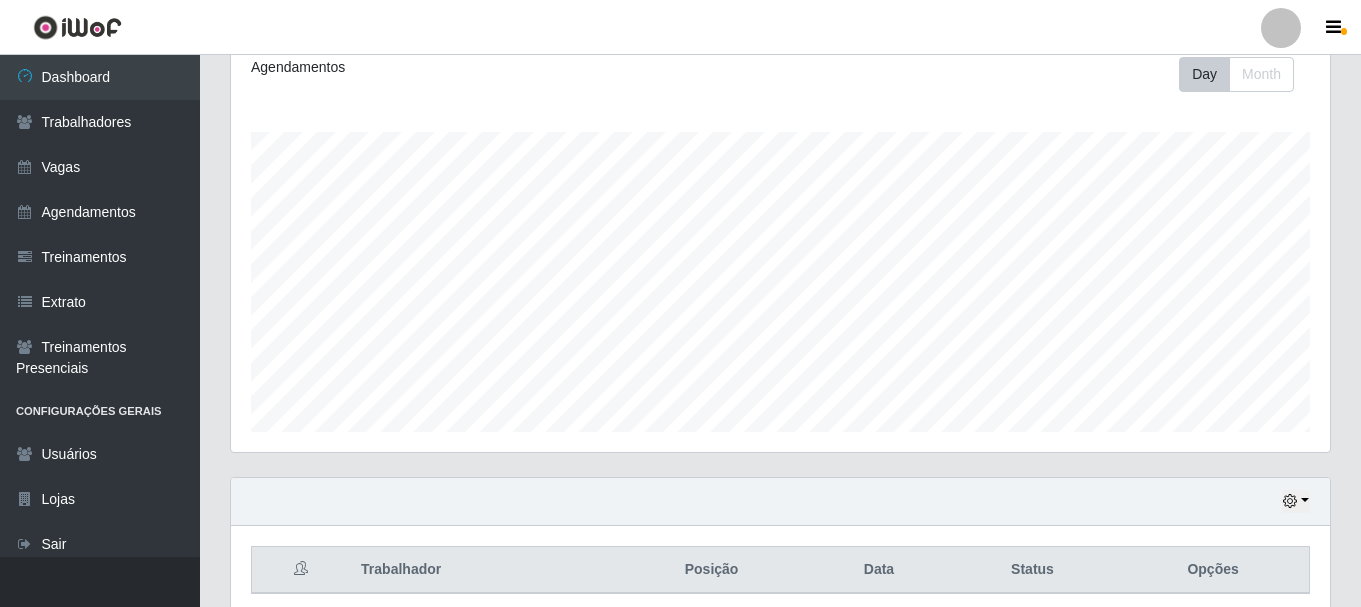 scroll, scrollTop: 365, scrollLeft: 0, axis: vertical 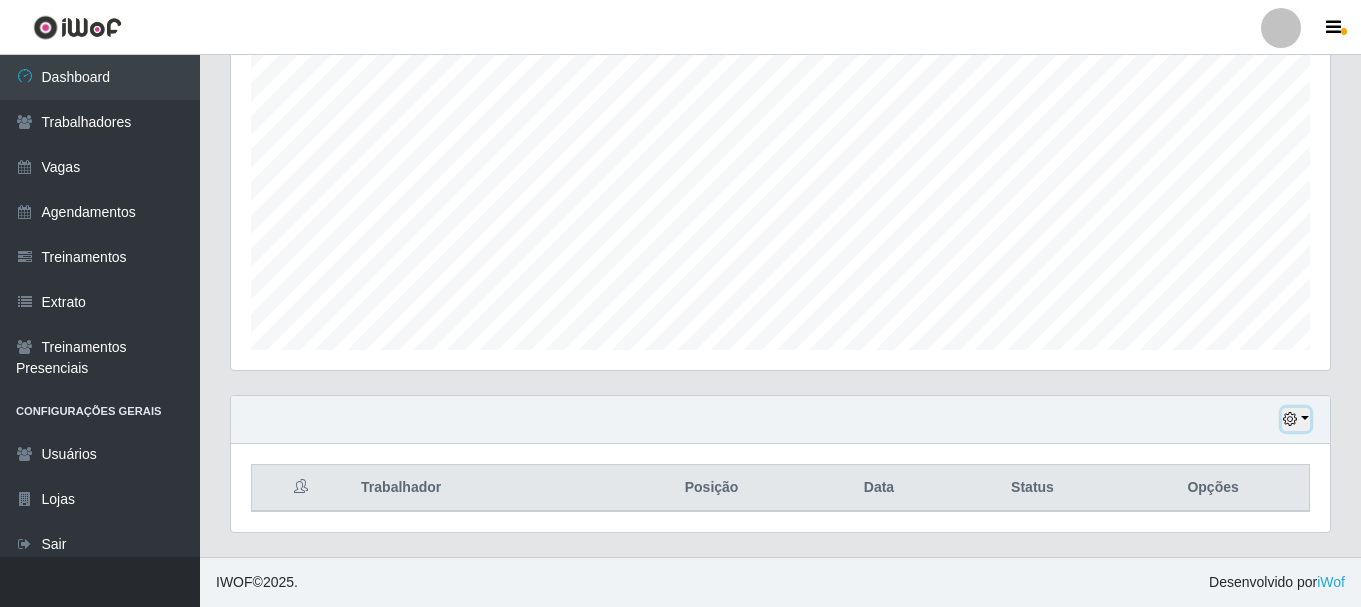 click at bounding box center (1296, 419) 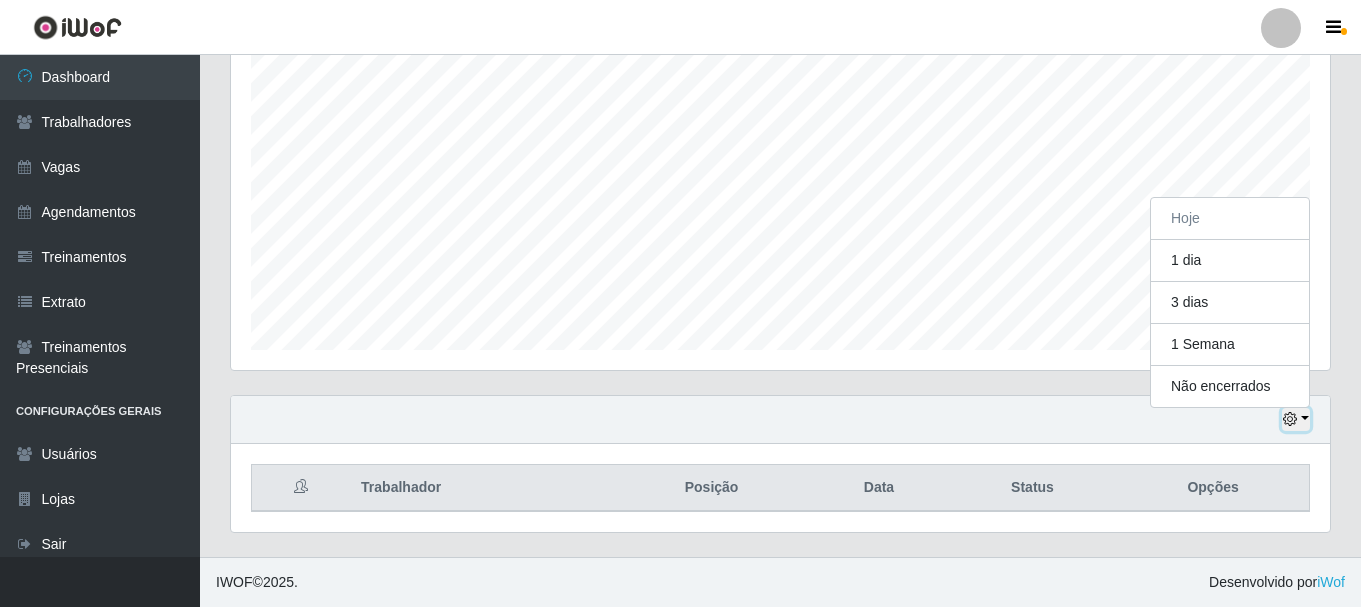 scroll, scrollTop: 415, scrollLeft: 1099, axis: both 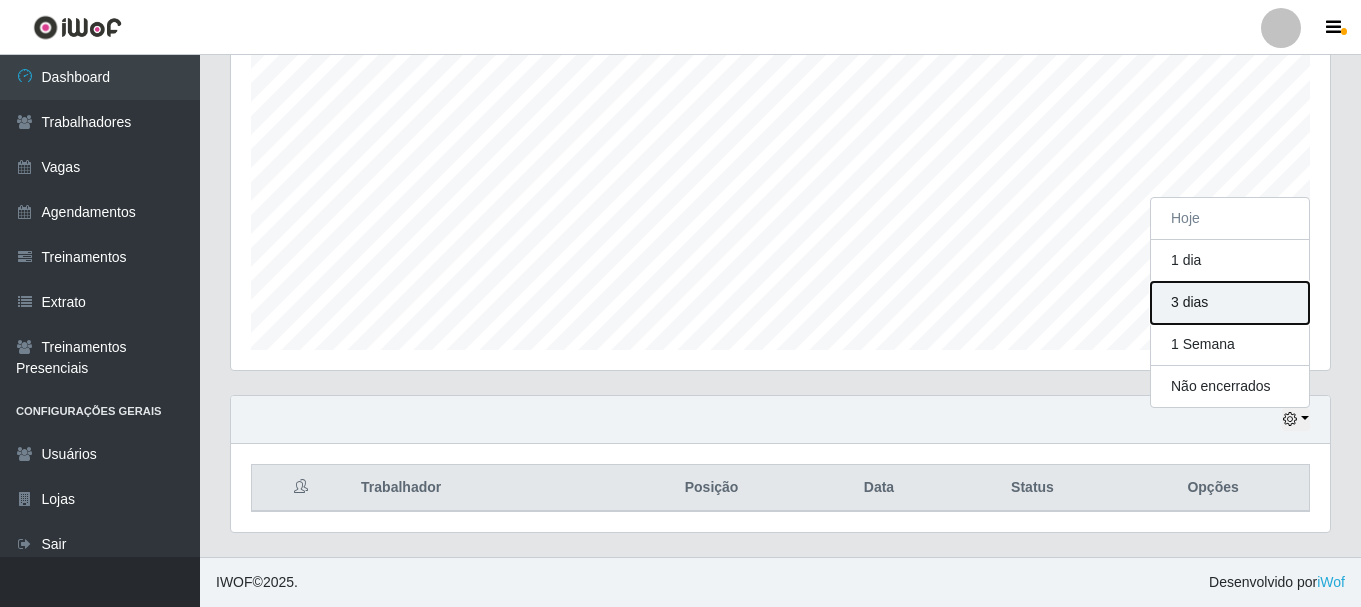 click on "3 dias" at bounding box center [1230, 303] 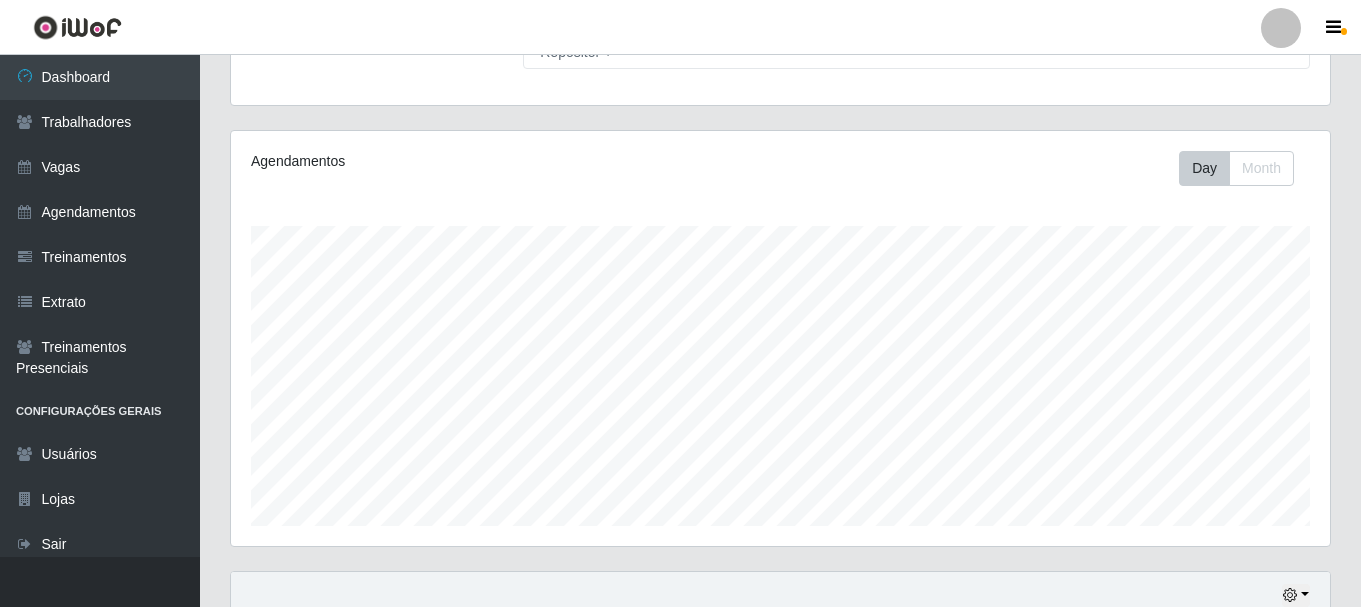 scroll, scrollTop: 0, scrollLeft: 0, axis: both 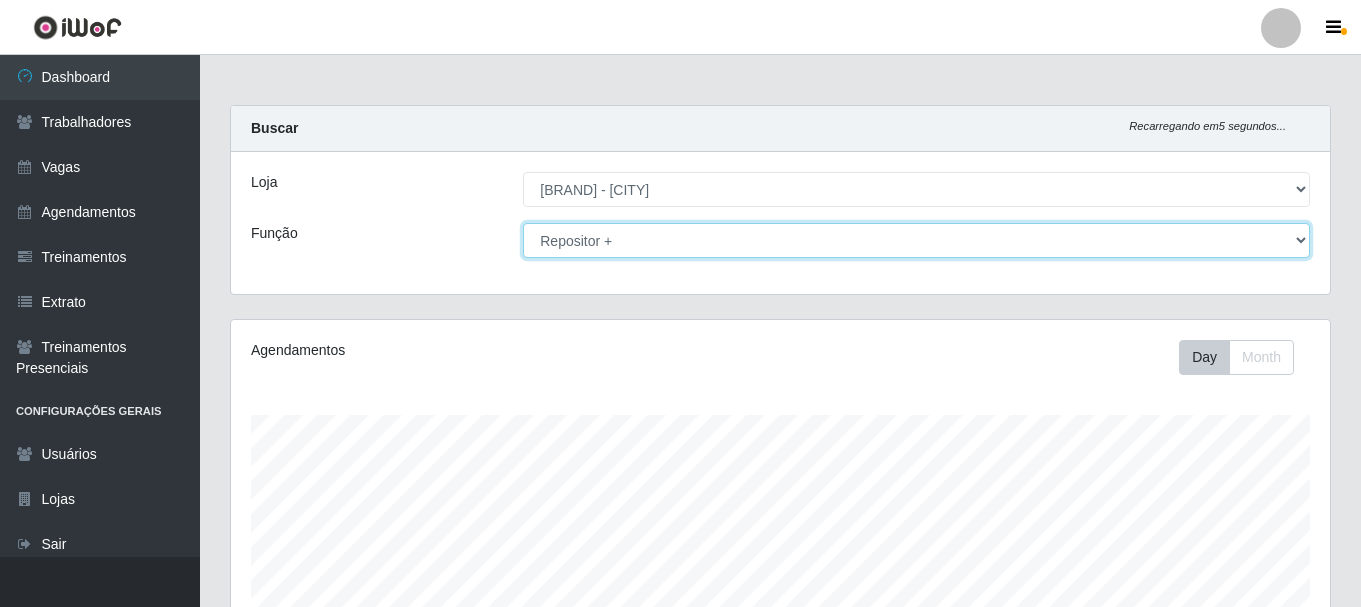 click on "[Selecione...] Embalador Embalador + Embalador ++ Operador de Caixa Operador de Caixa + Operador de Caixa ++ Repositor Repositor + Repositor ++ Repositor de Frios Repositor de Frios + Repositor de Frios ++ Repositor de Hortifruti Repositor de Hortifruti + Repositor de Hortifruti ++" at bounding box center [916, 240] 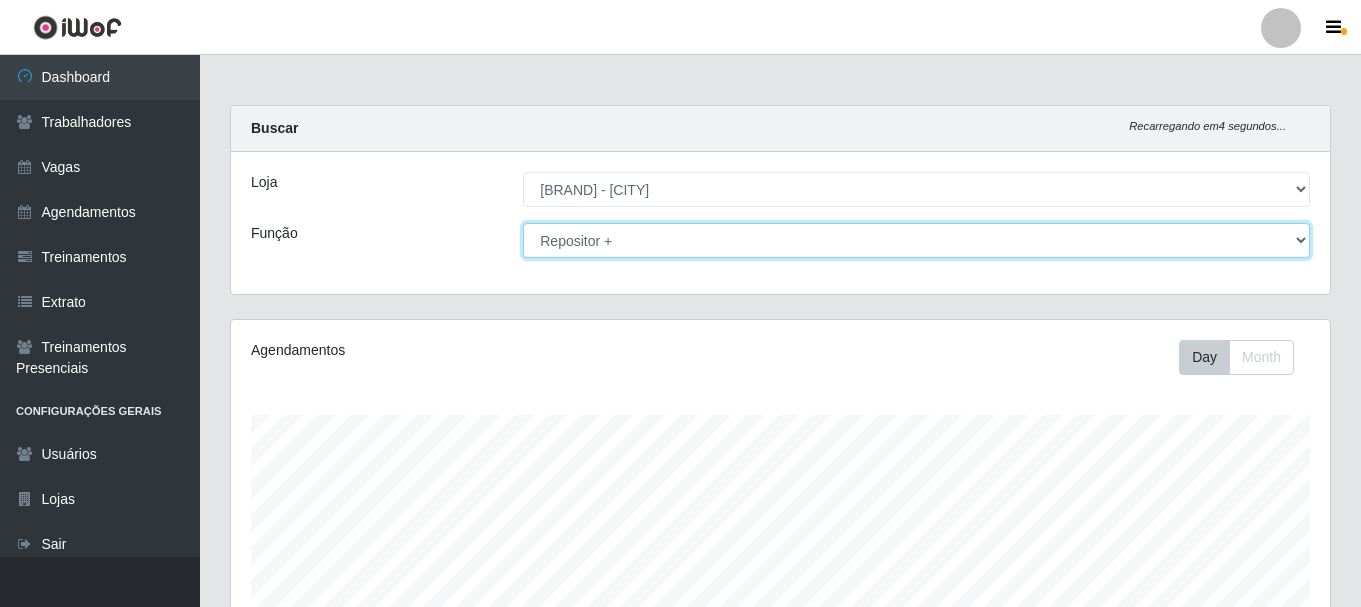 select on "24" 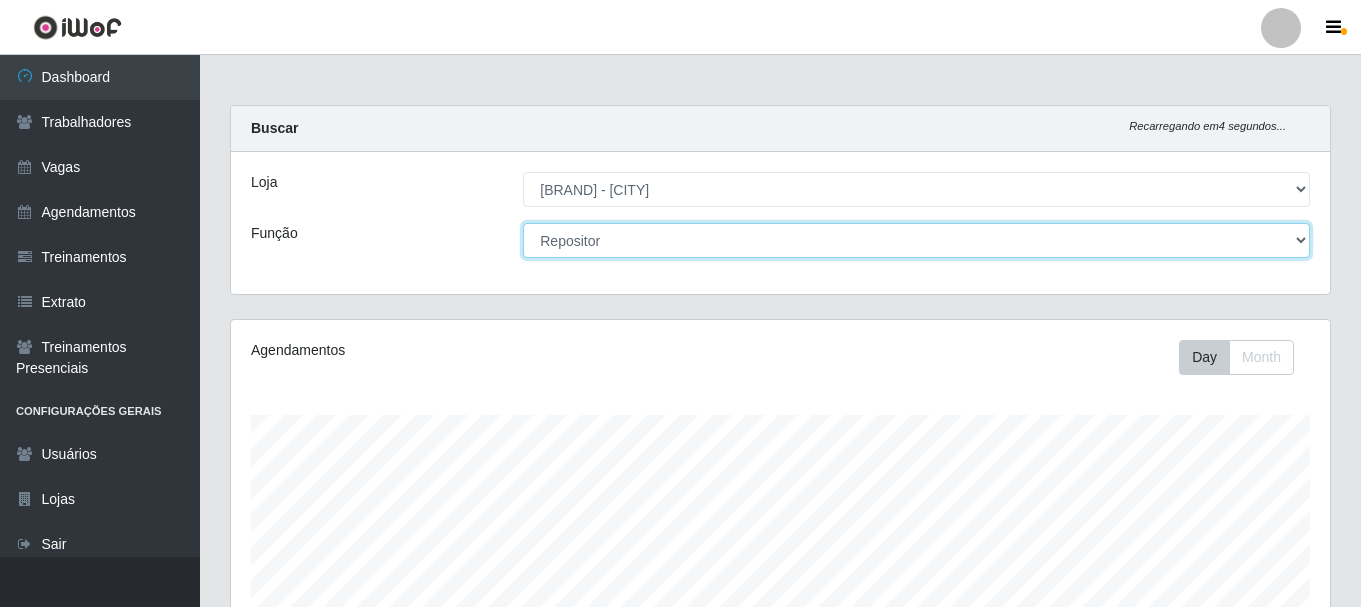 click on "[Selecione...] Embalador Embalador + Embalador ++ Operador de Caixa Operador de Caixa + Operador de Caixa ++ Repositor Repositor + Repositor ++ Repositor de Frios Repositor de Frios + Repositor de Frios ++ Repositor de Hortifruti Repositor de Hortifruti + Repositor de Hortifruti ++" at bounding box center [916, 240] 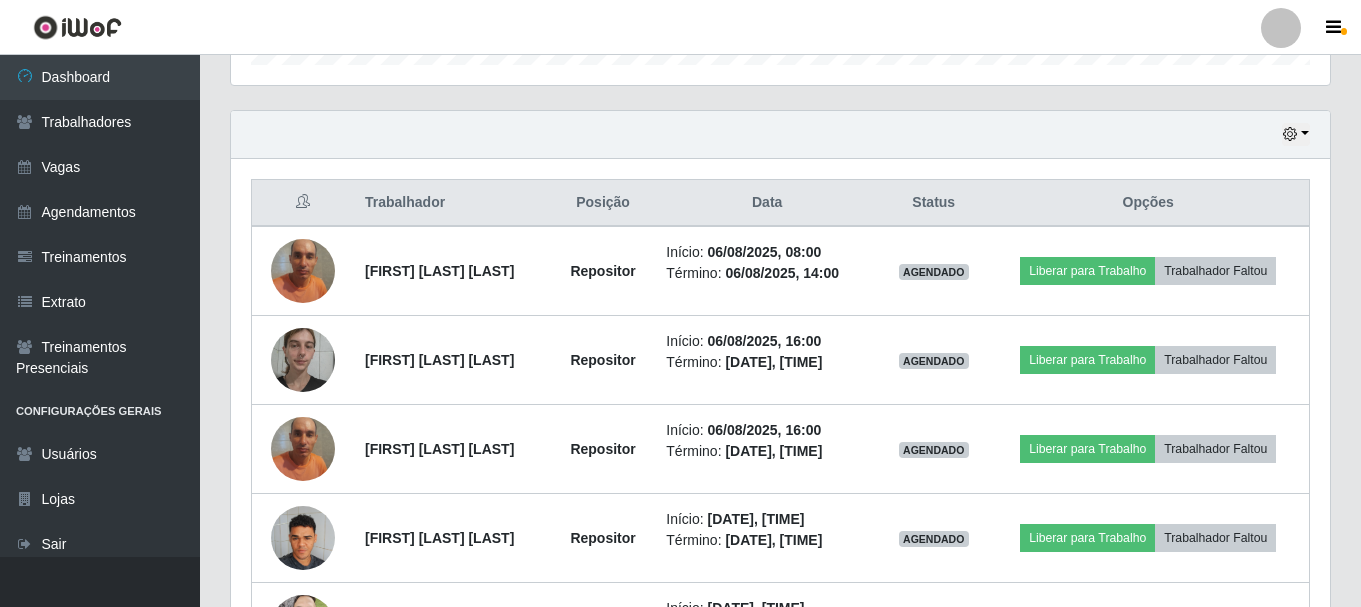 scroll, scrollTop: 633, scrollLeft: 0, axis: vertical 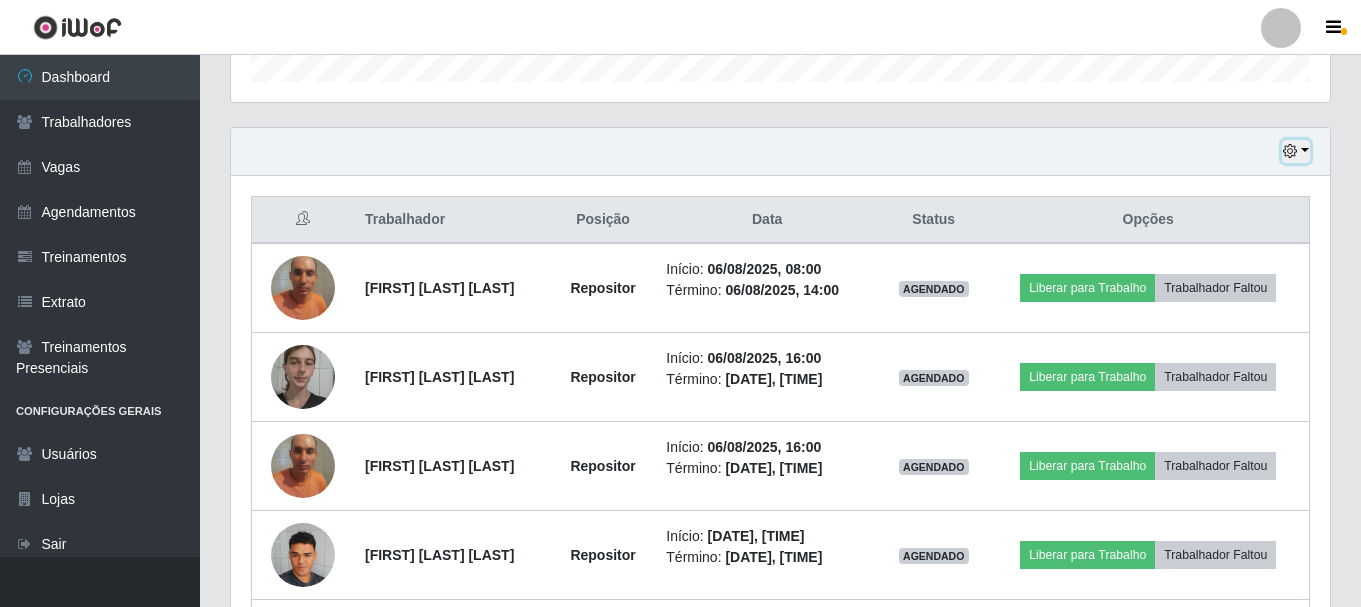 click at bounding box center [1296, 151] 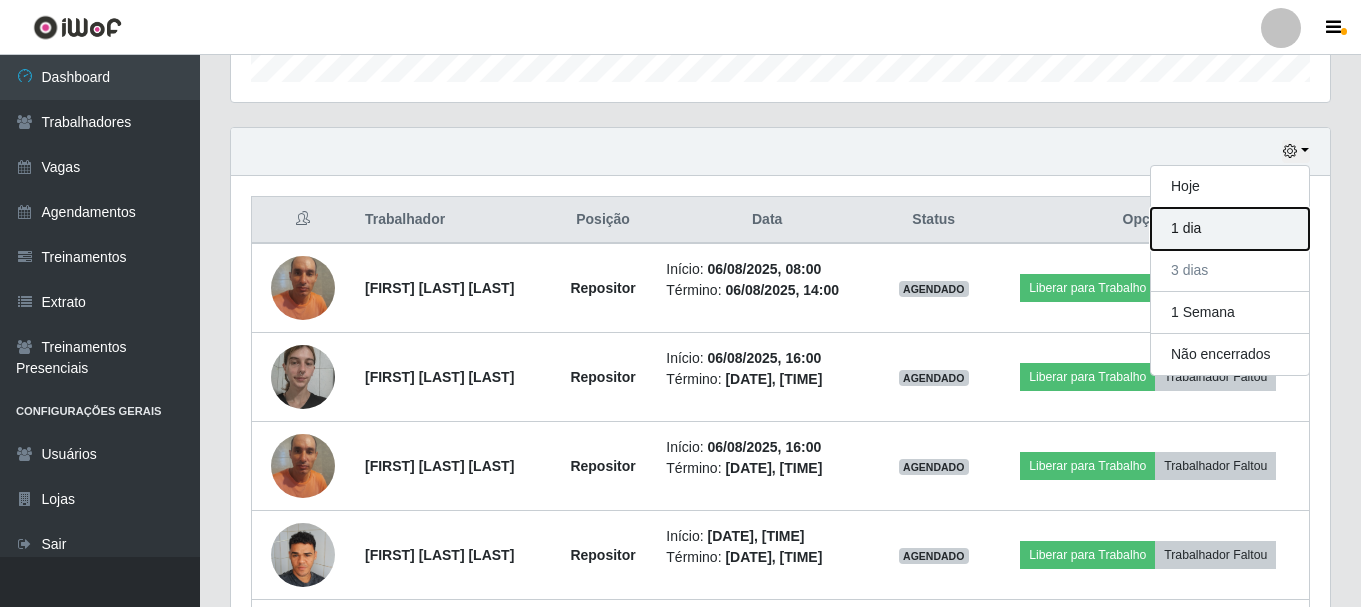 click on "1 dia" at bounding box center [1230, 229] 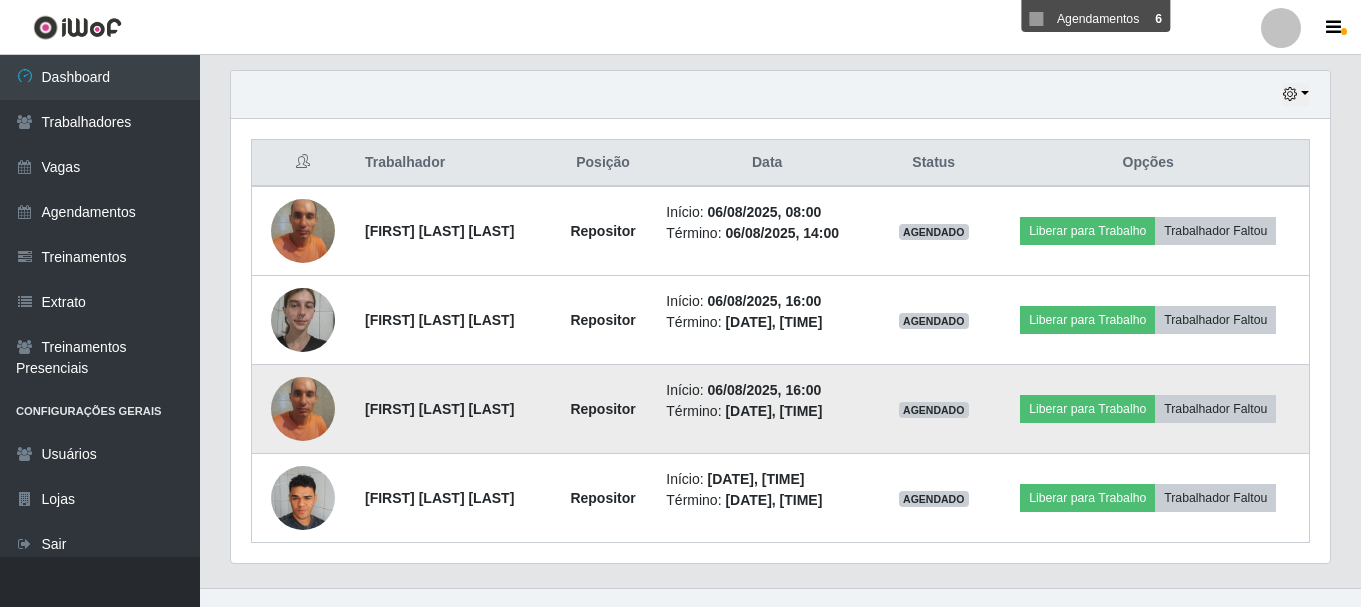 scroll, scrollTop: 721, scrollLeft: 0, axis: vertical 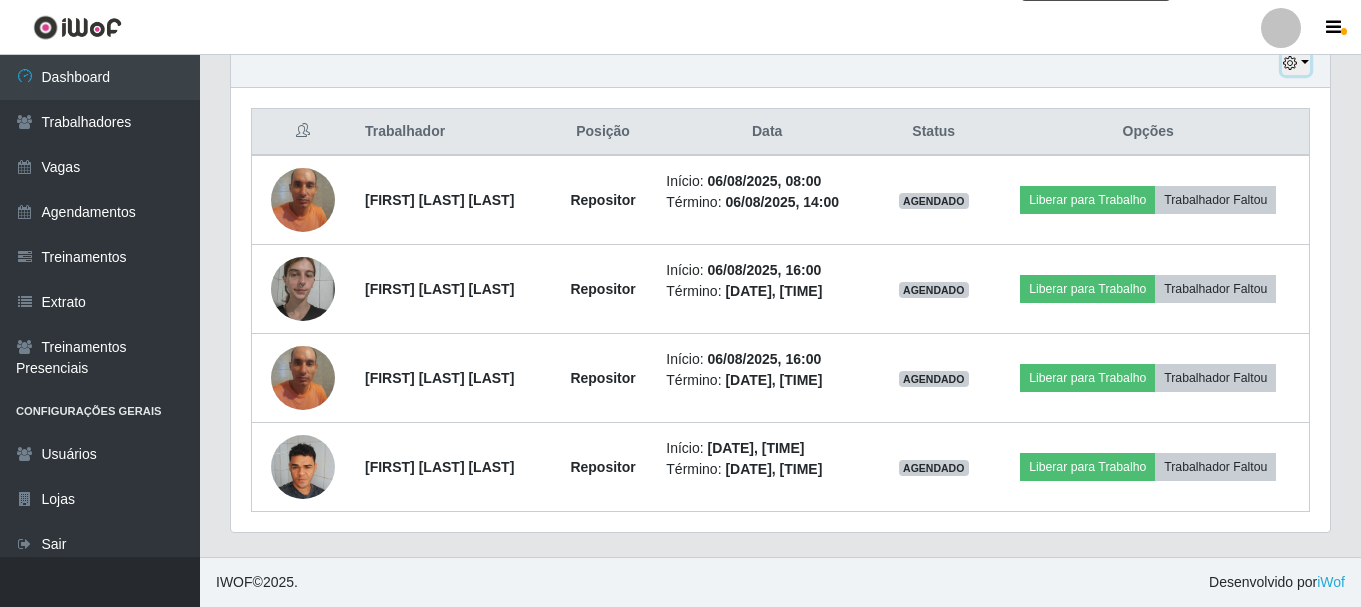 click at bounding box center (1296, 63) 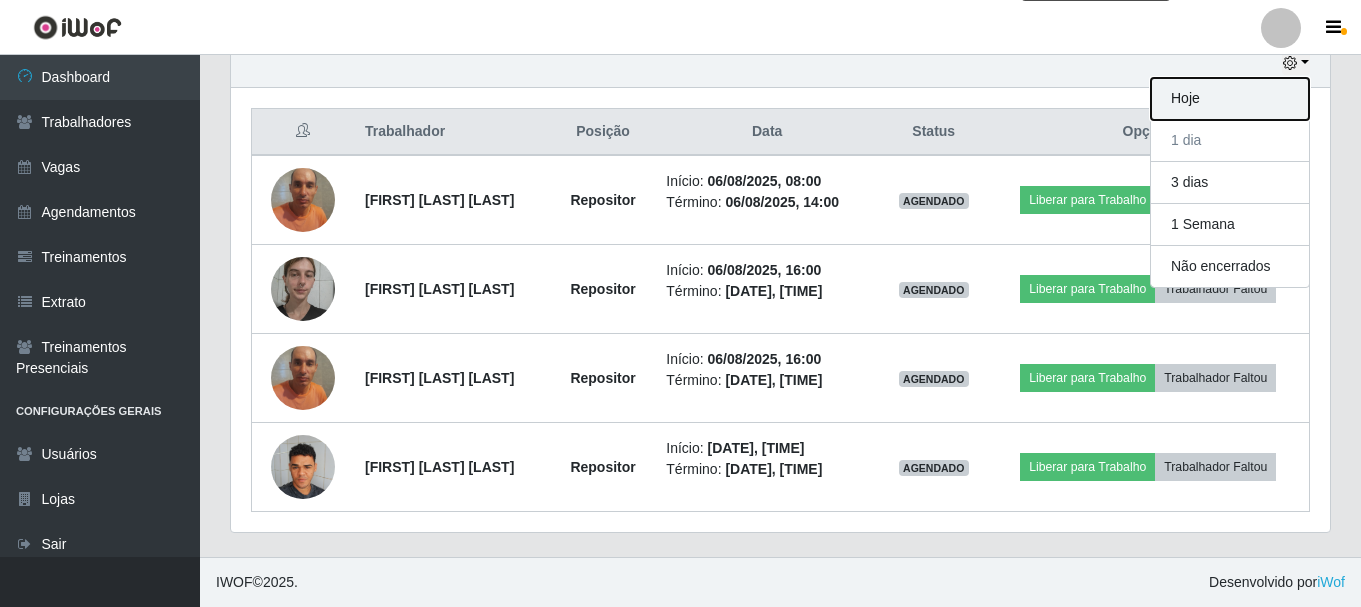 click on "Hoje" at bounding box center [1230, 99] 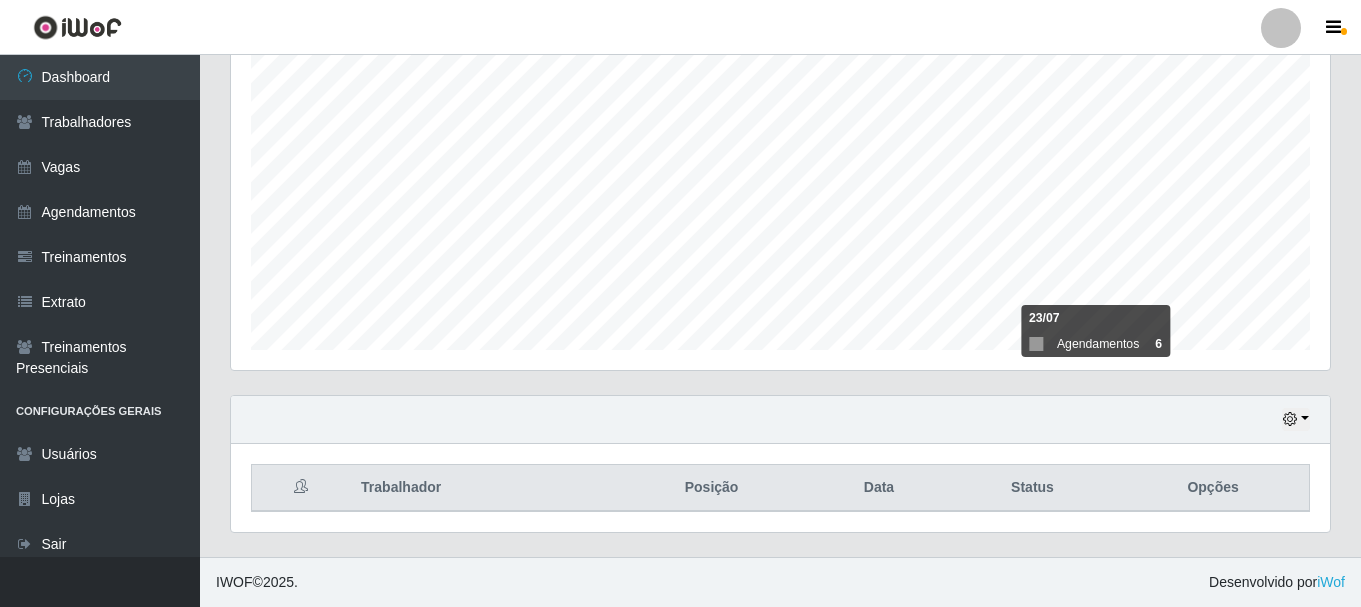 scroll, scrollTop: 365, scrollLeft: 0, axis: vertical 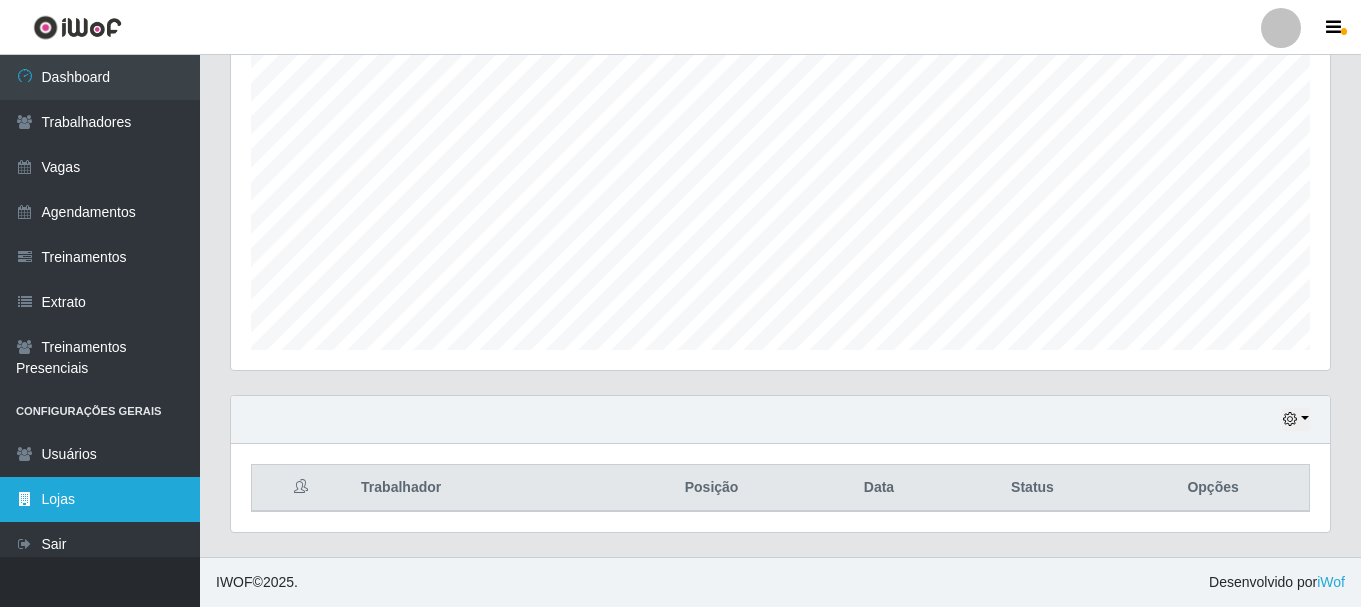click on "Lojas" at bounding box center [100, 499] 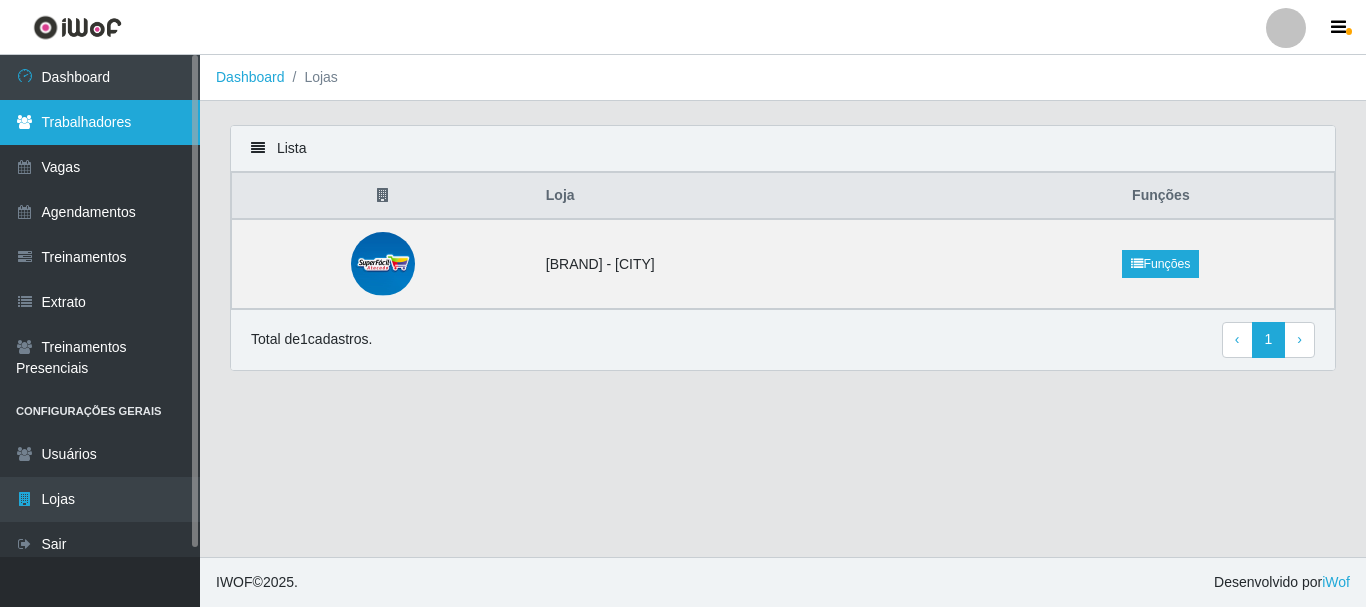 click on "Trabalhadores" at bounding box center [100, 122] 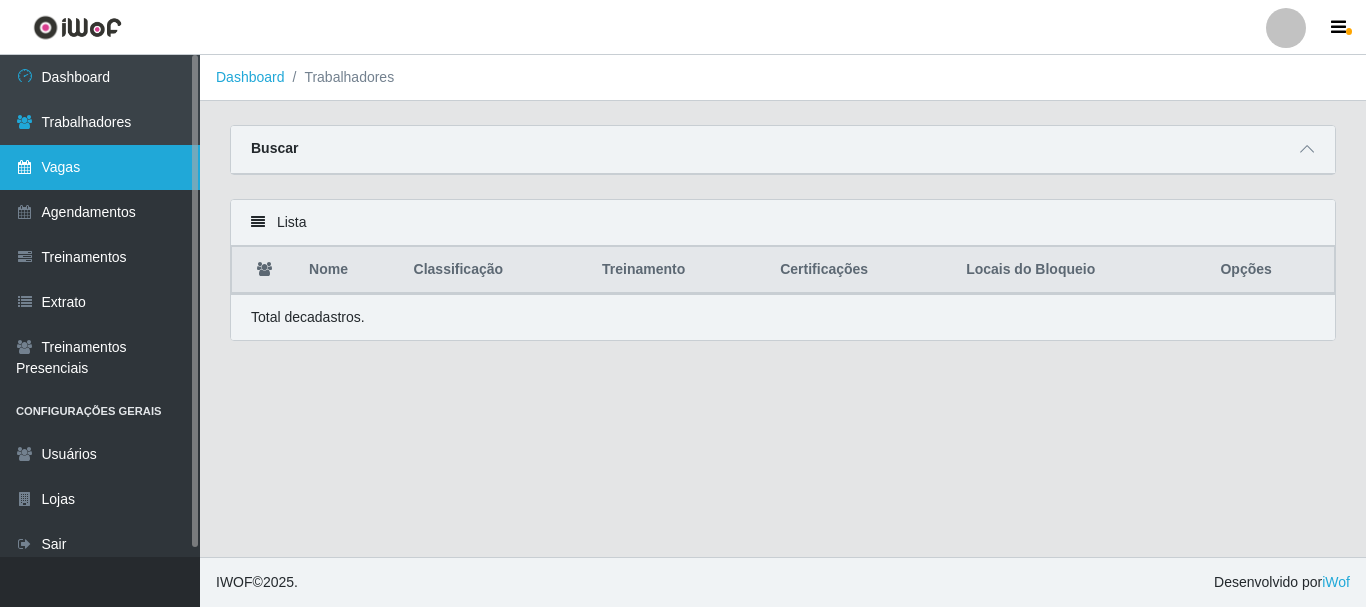 click on "Vagas" at bounding box center (100, 167) 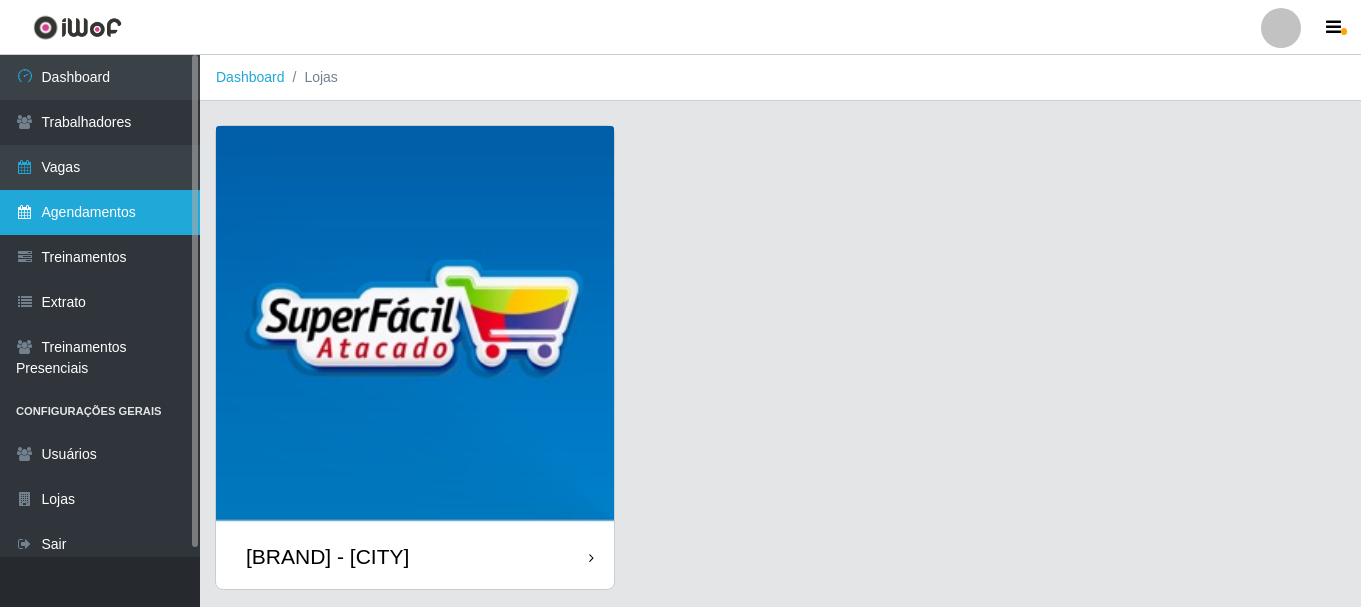 click on "Agendamentos" at bounding box center (100, 212) 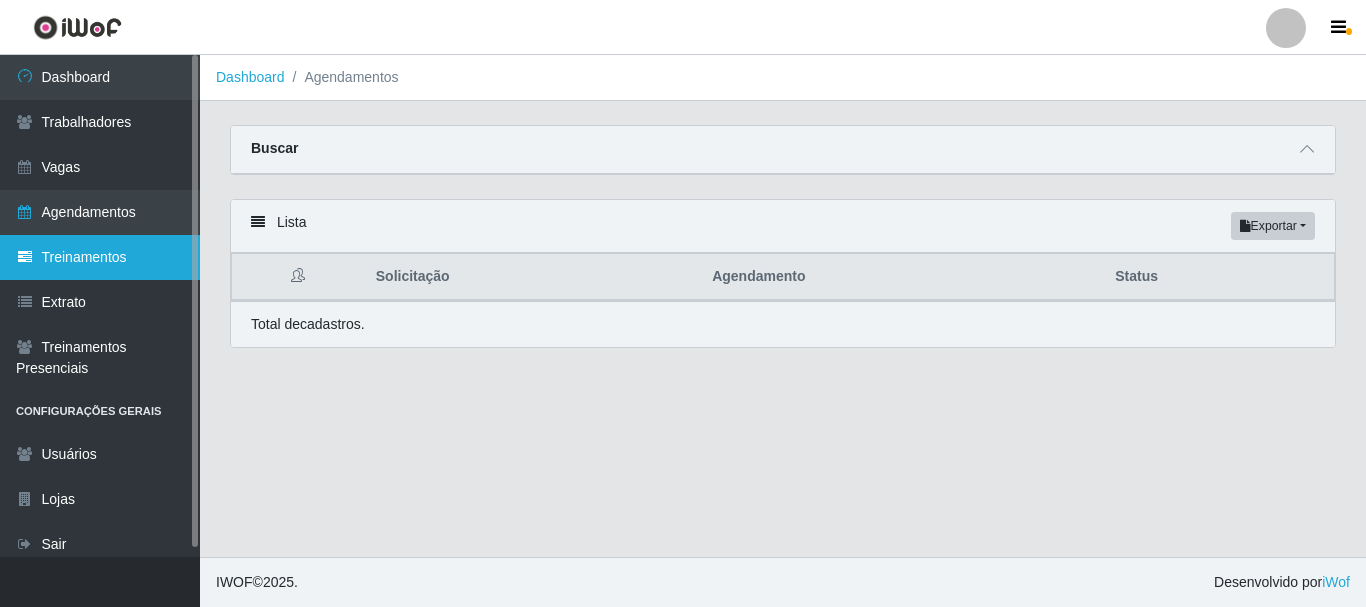 click on "Treinamentos" at bounding box center [100, 257] 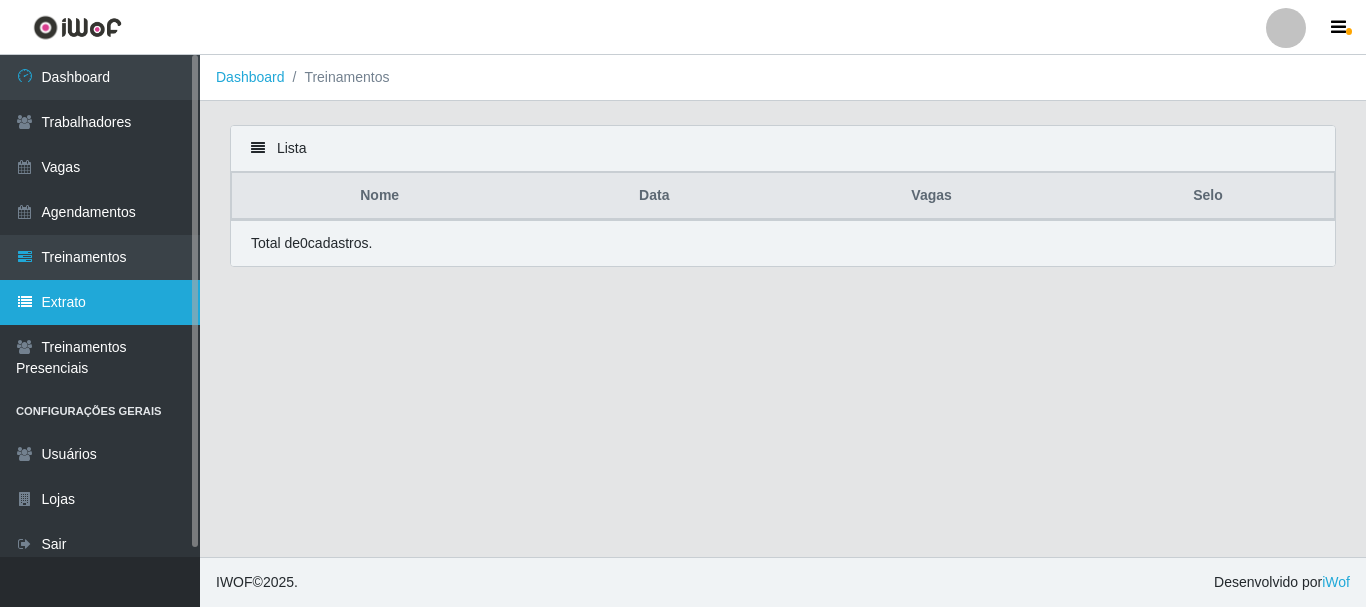 click on "Extrato" at bounding box center [100, 302] 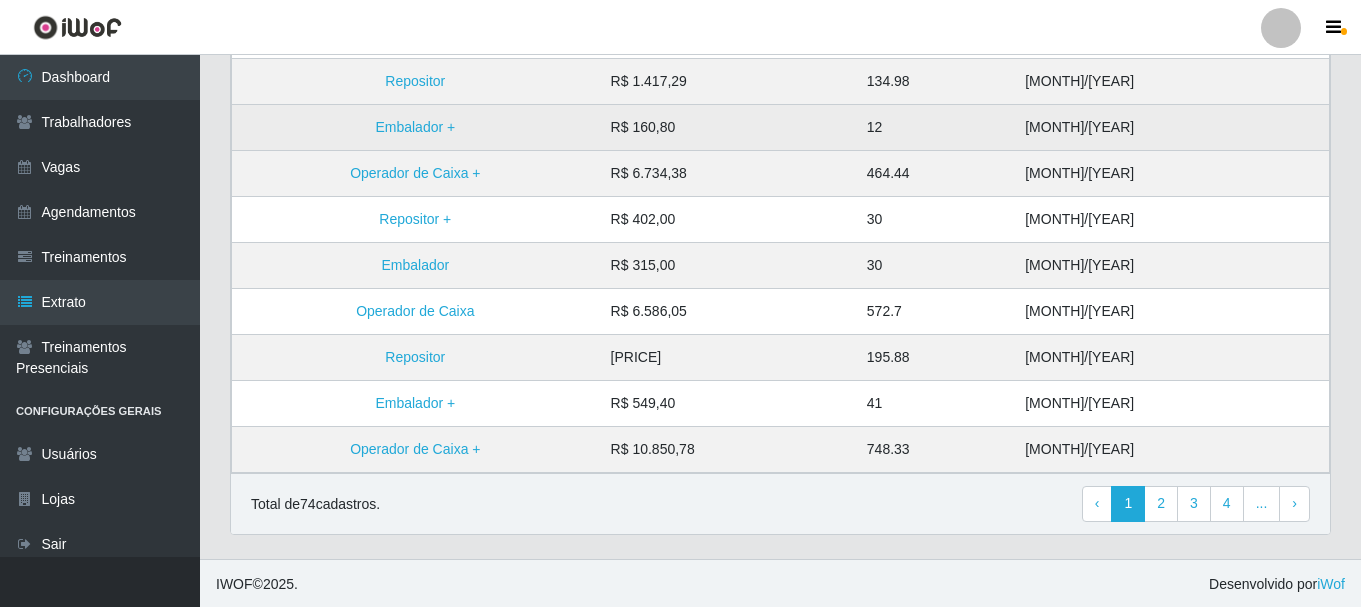 scroll, scrollTop: 521, scrollLeft: 0, axis: vertical 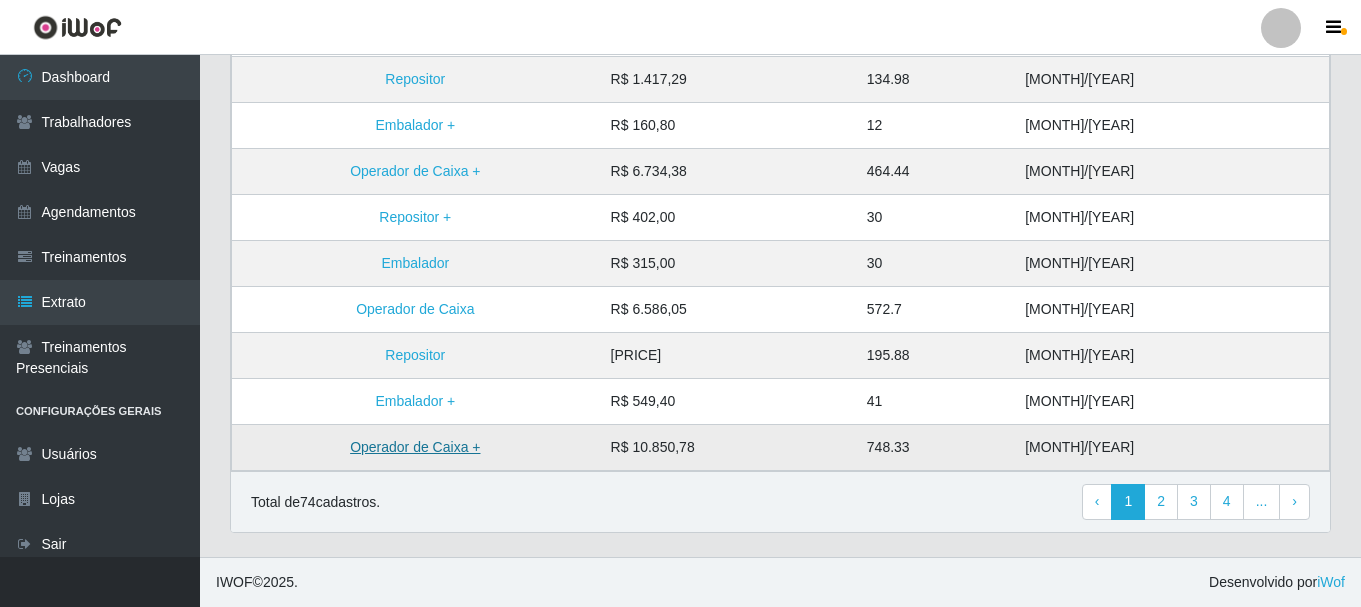 click on "Operador de Caixa +" at bounding box center (415, 447) 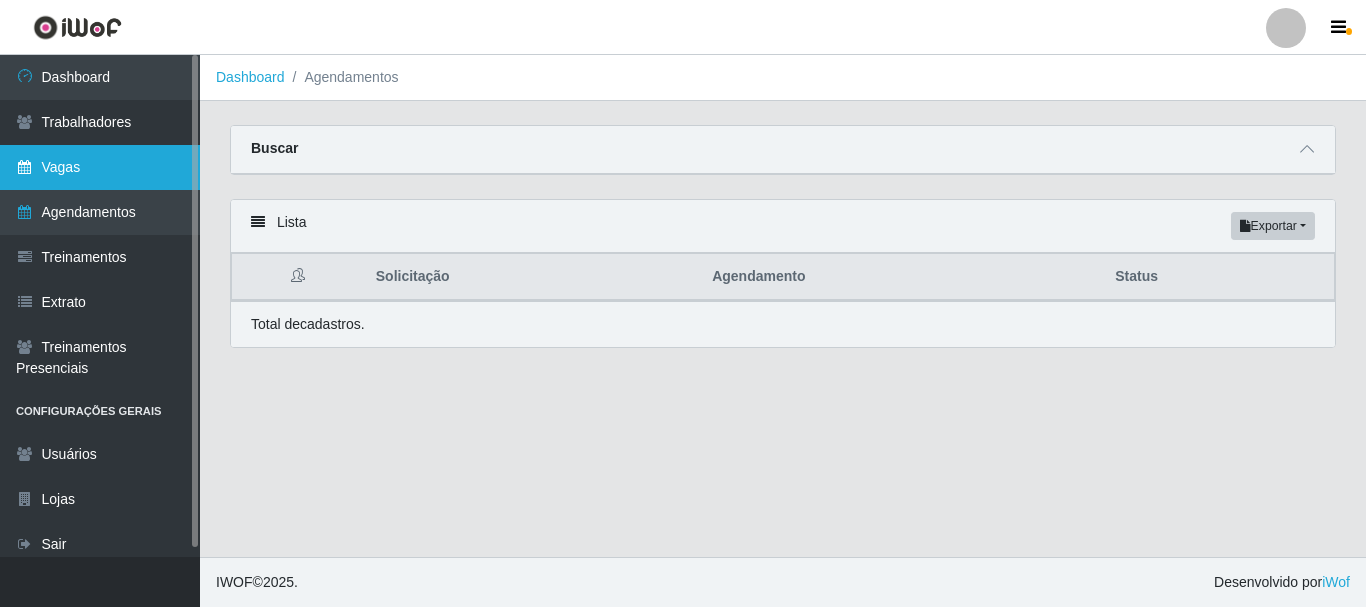 click on "Vagas" at bounding box center (100, 167) 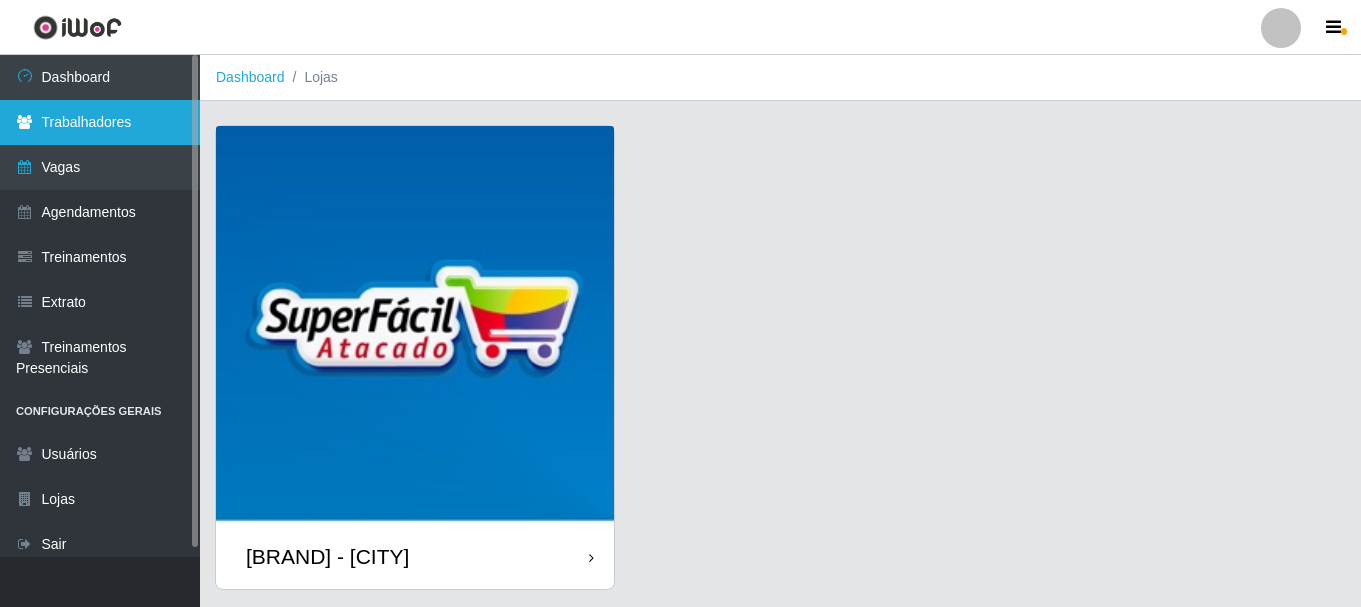 click on "Trabalhadores" at bounding box center [100, 122] 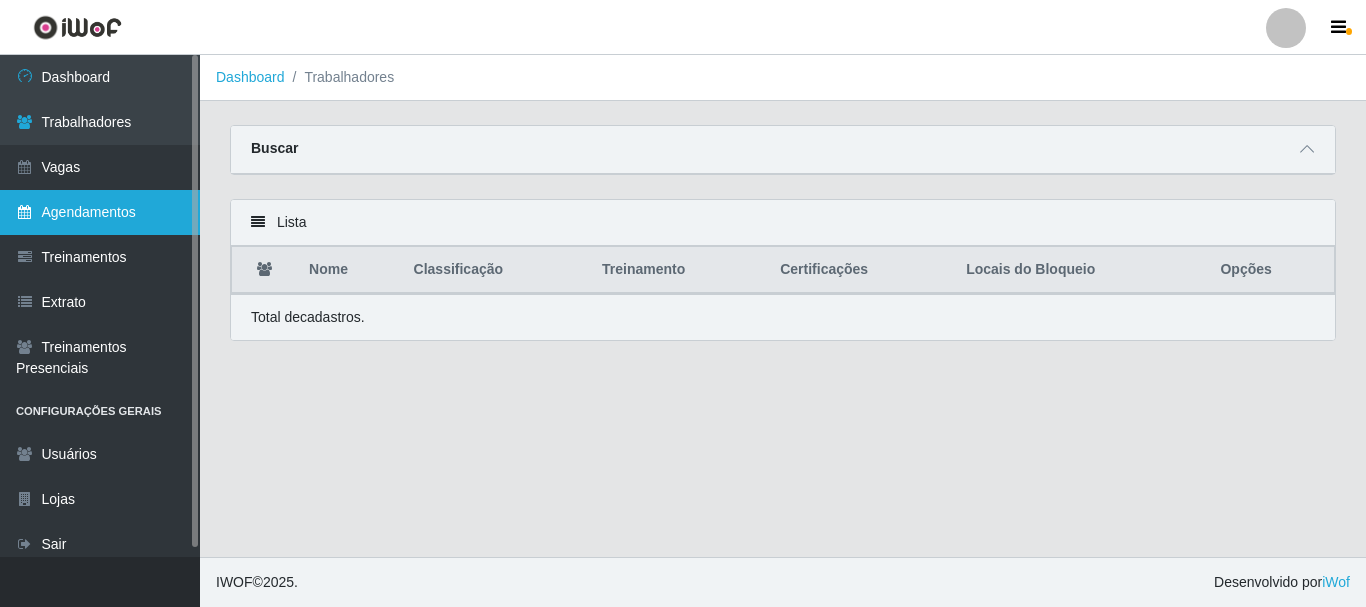 click on "Agendamentos" at bounding box center [100, 212] 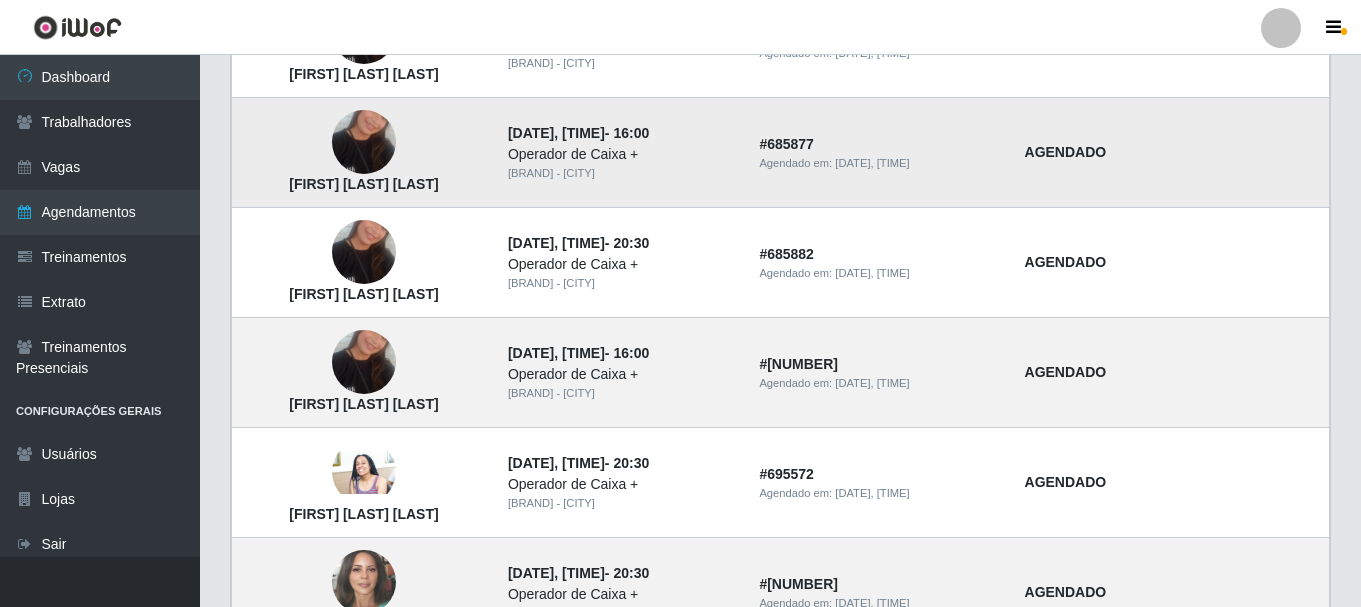 scroll, scrollTop: 300, scrollLeft: 0, axis: vertical 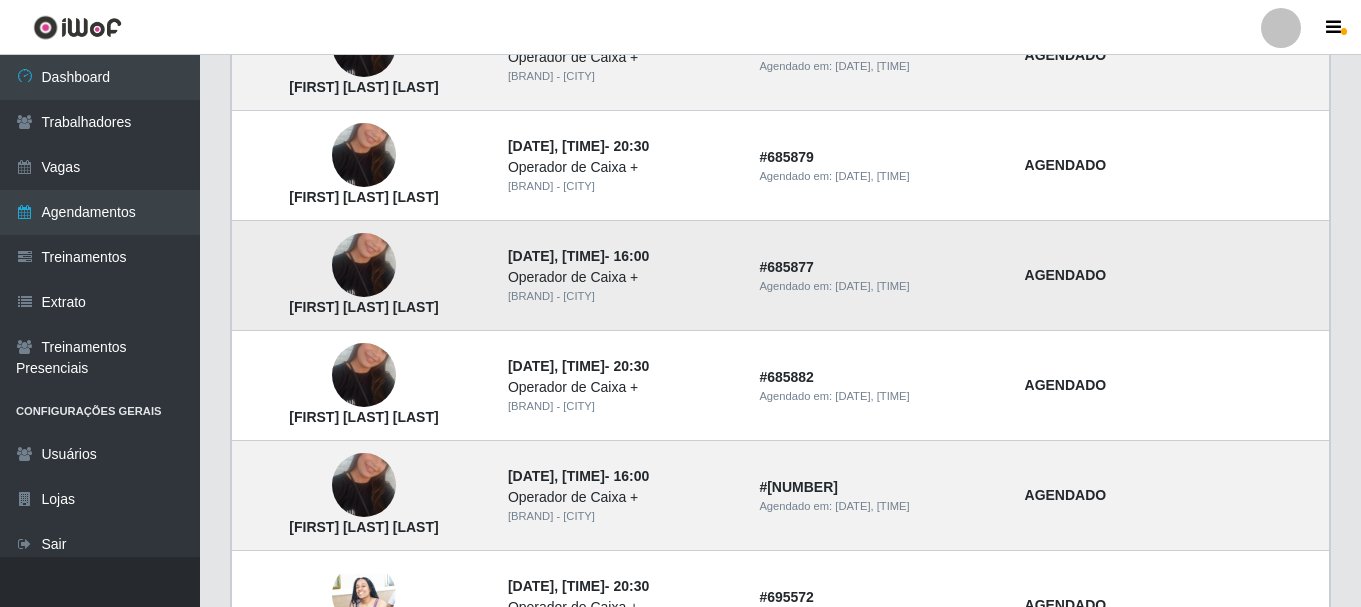 click at bounding box center [364, 266] 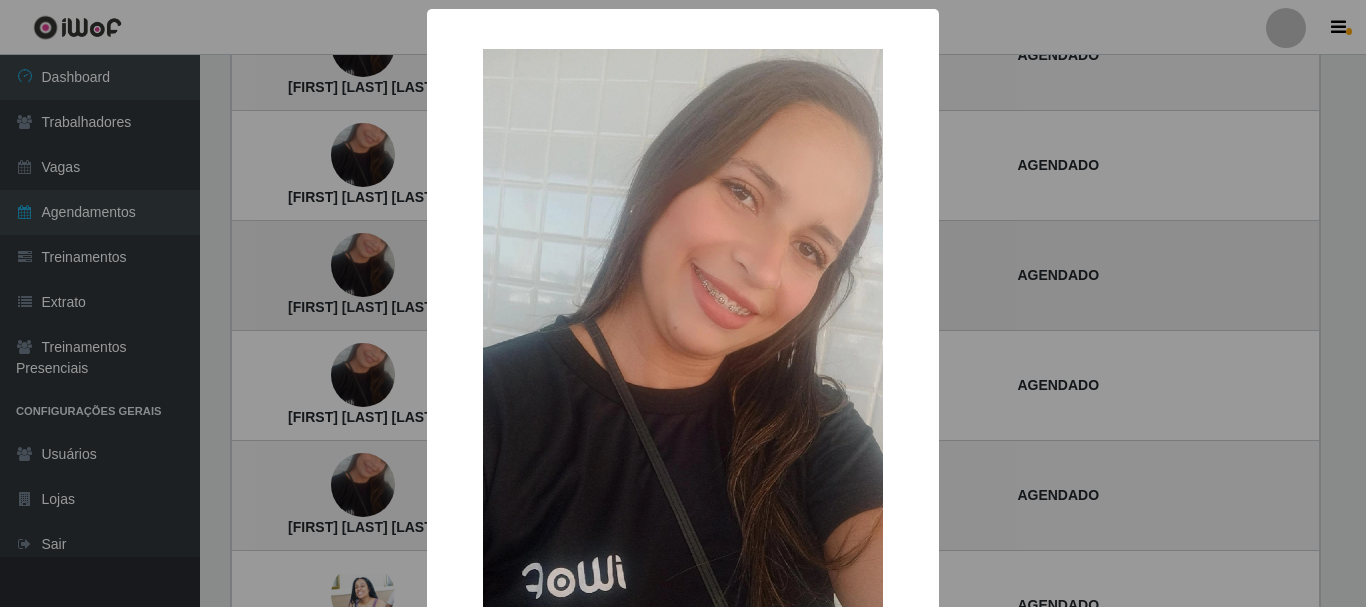 click on "× [FIRST] [LAST] [LAST] OK Cancel" at bounding box center [683, 303] 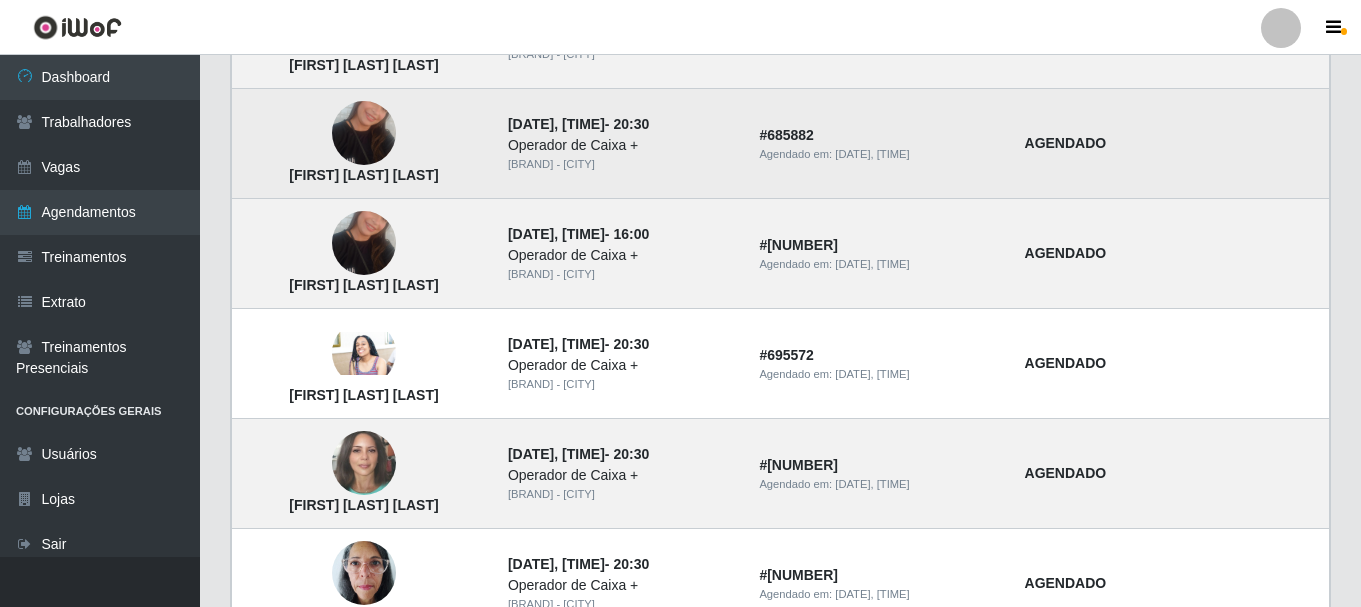 scroll, scrollTop: 600, scrollLeft: 0, axis: vertical 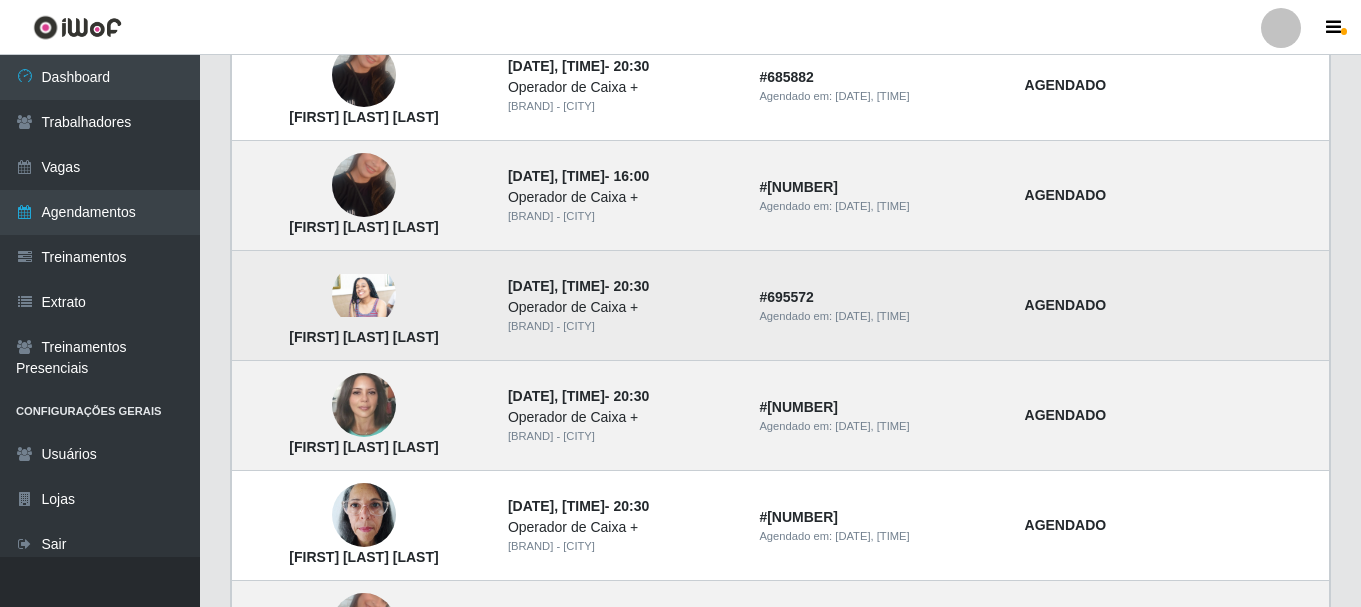click at bounding box center (364, 295) 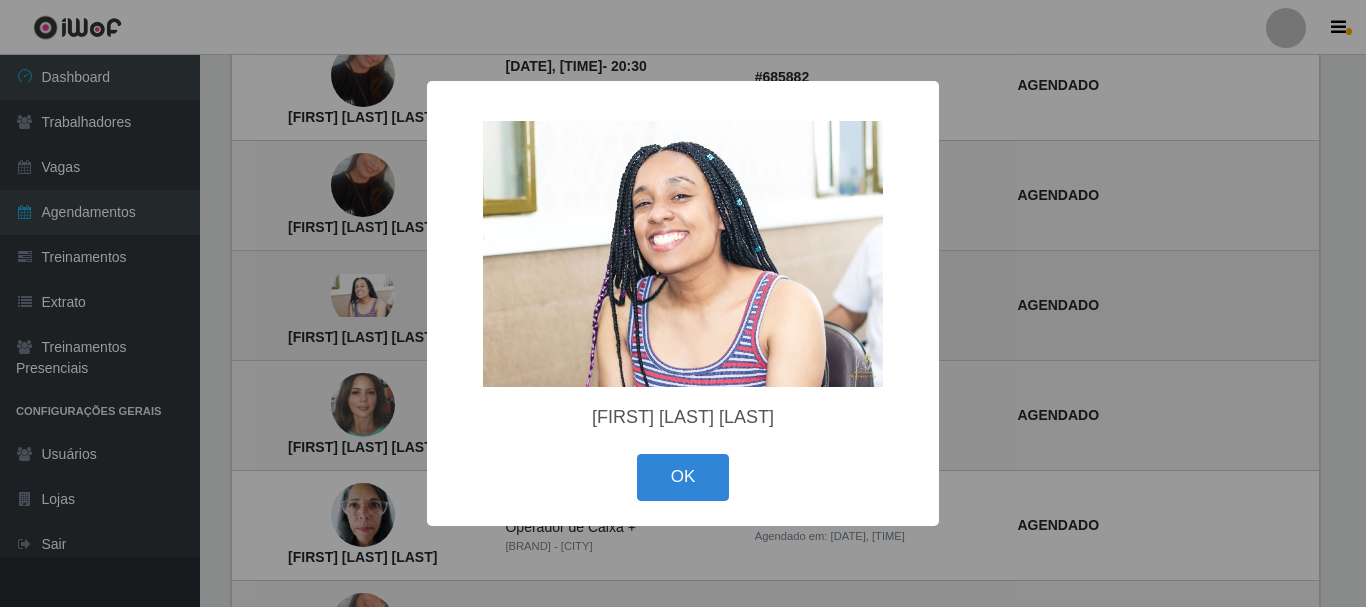 click on "× [FIRST] [LAST] [LAST] OK Cancel" at bounding box center [683, 303] 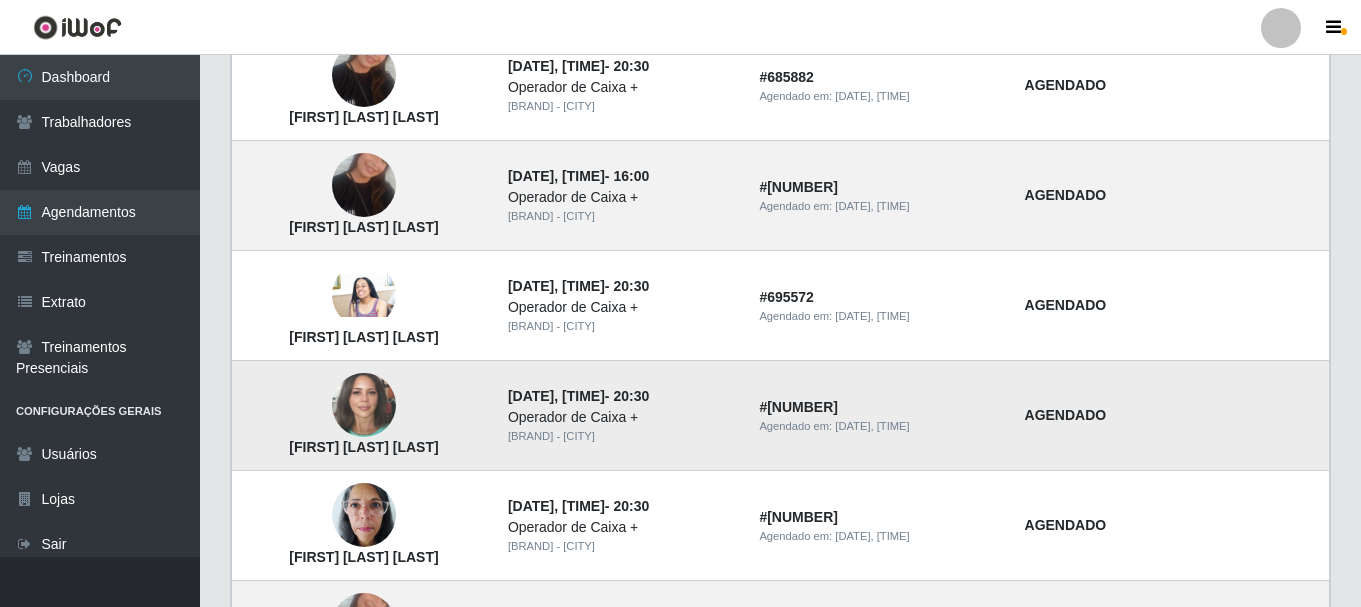 click at bounding box center (364, 405) 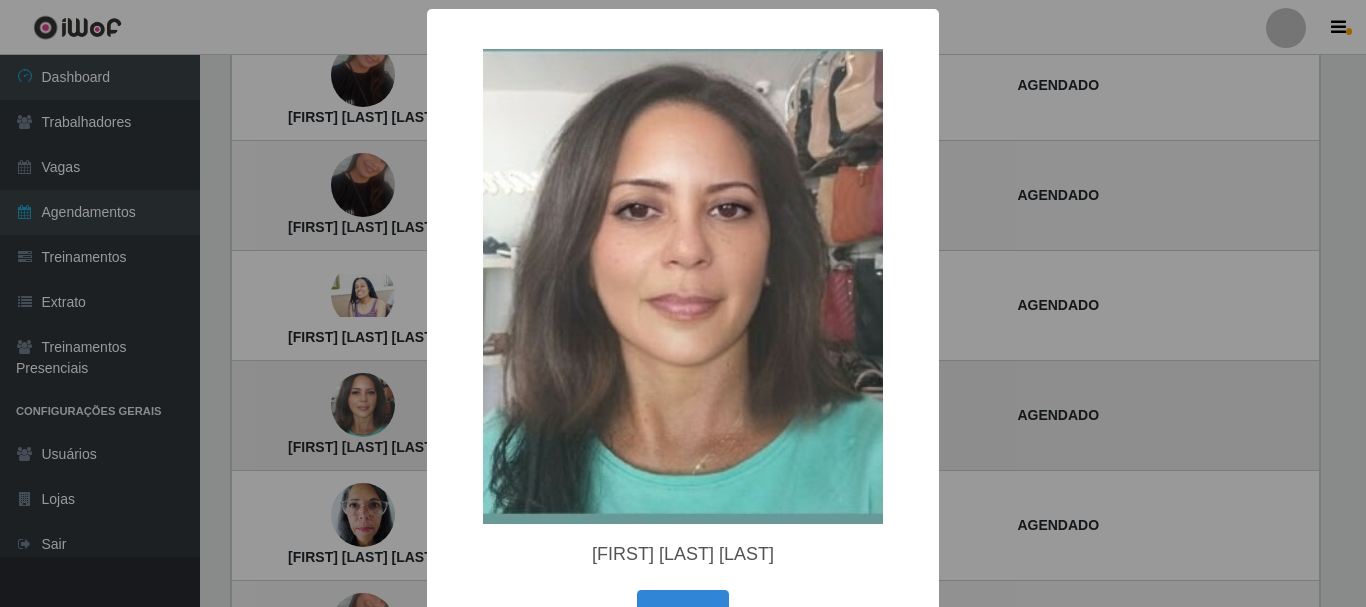 click on "× [FIRST] [LAST] [LAST] OK Cancel" at bounding box center (683, 303) 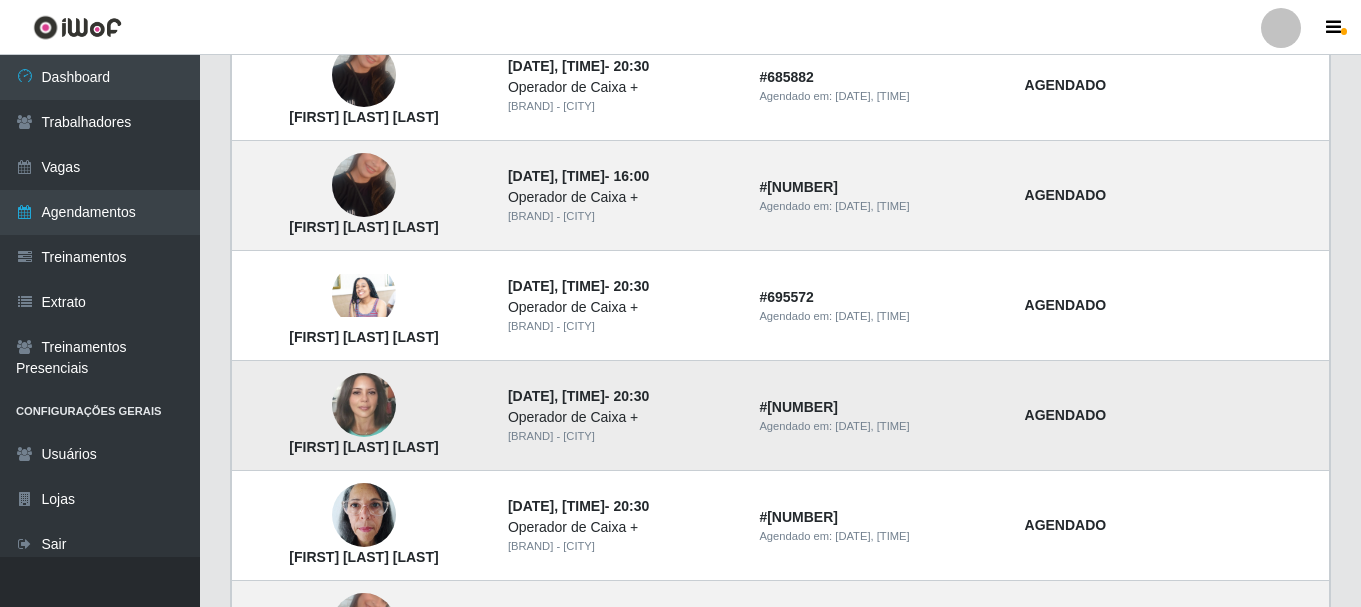 click at bounding box center [364, 405] 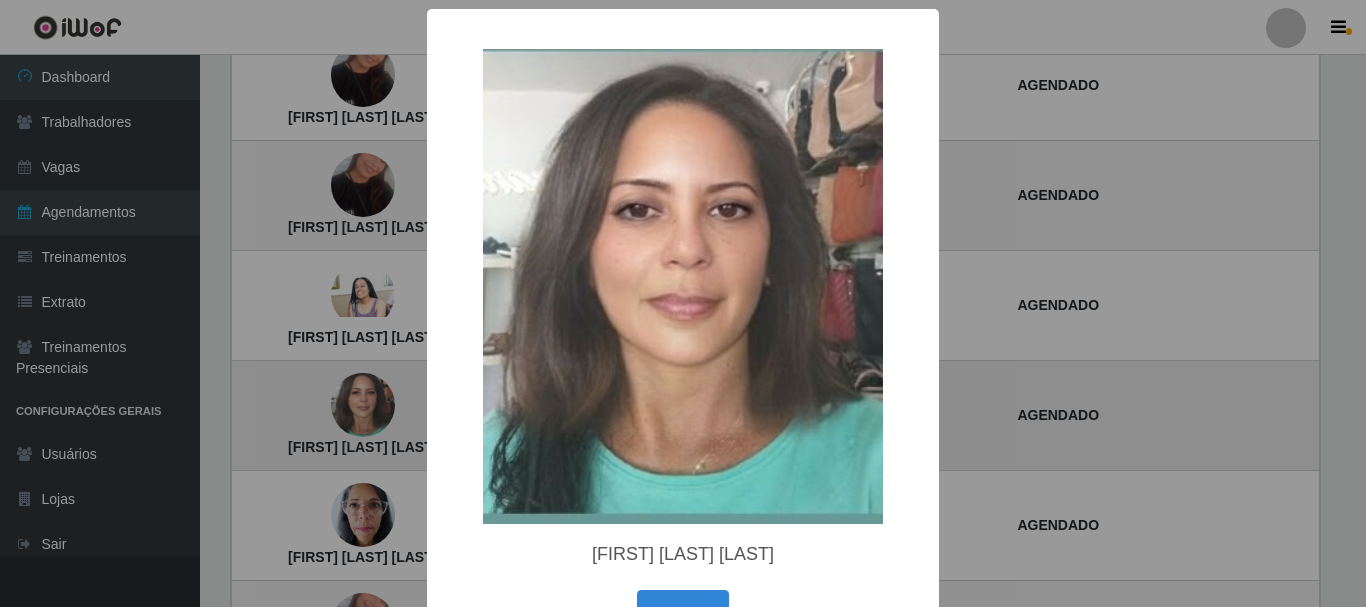 click on "× [FIRST] [LAST] [LAST] OK Cancel" at bounding box center [683, 303] 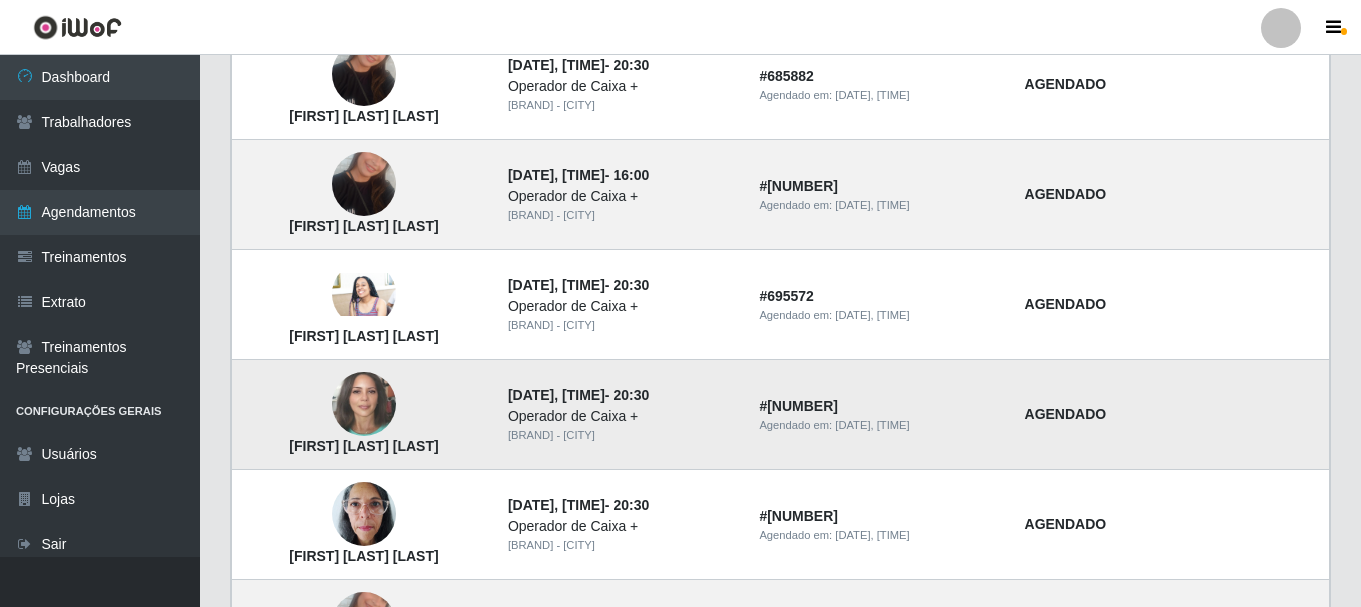 scroll, scrollTop: 800, scrollLeft: 0, axis: vertical 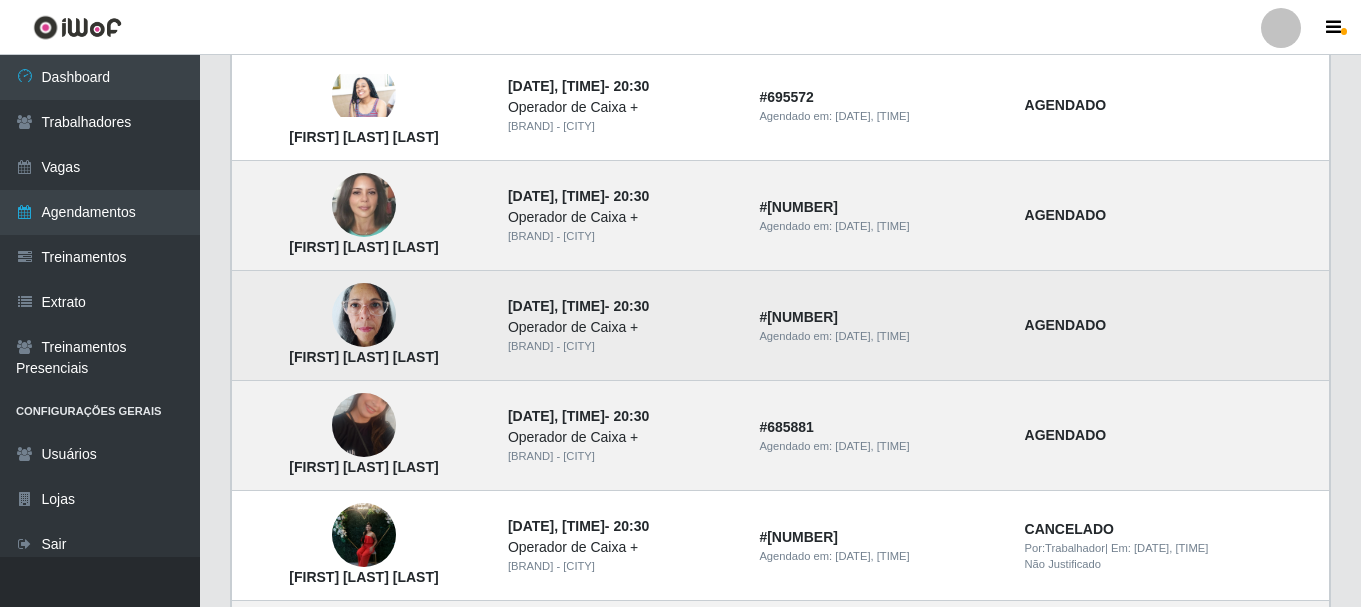 click at bounding box center (364, 315) 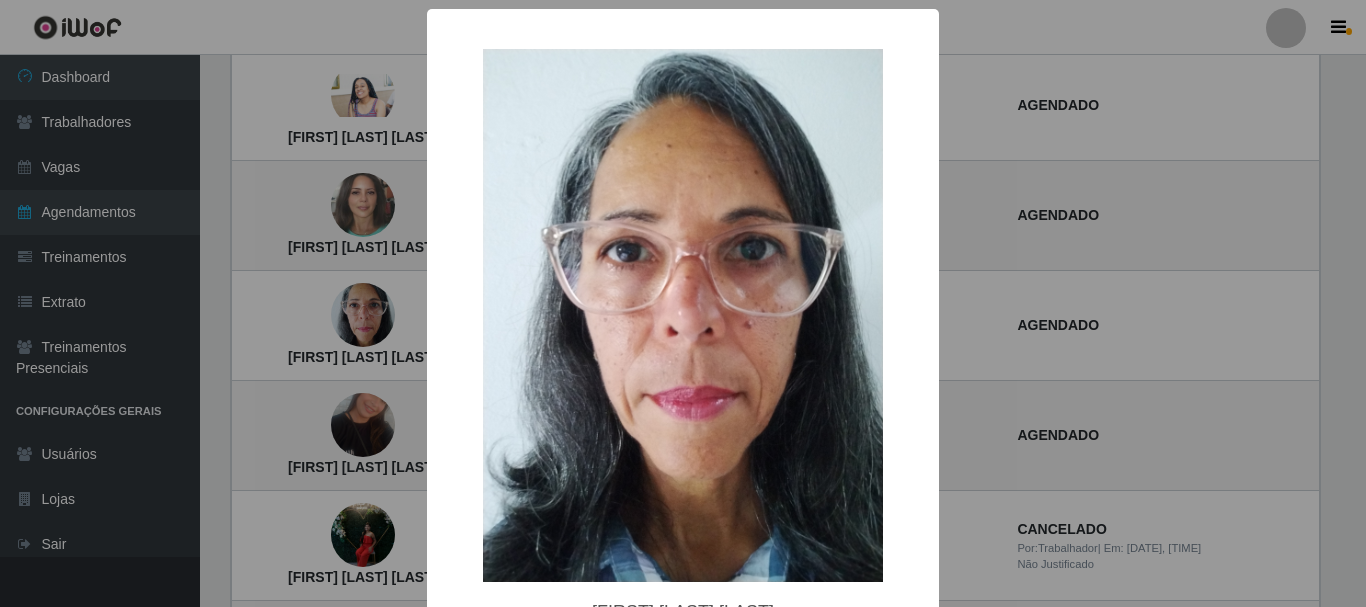 click on "× [FIRST] [LAST] [LAST] OK Cancel" at bounding box center (683, 303) 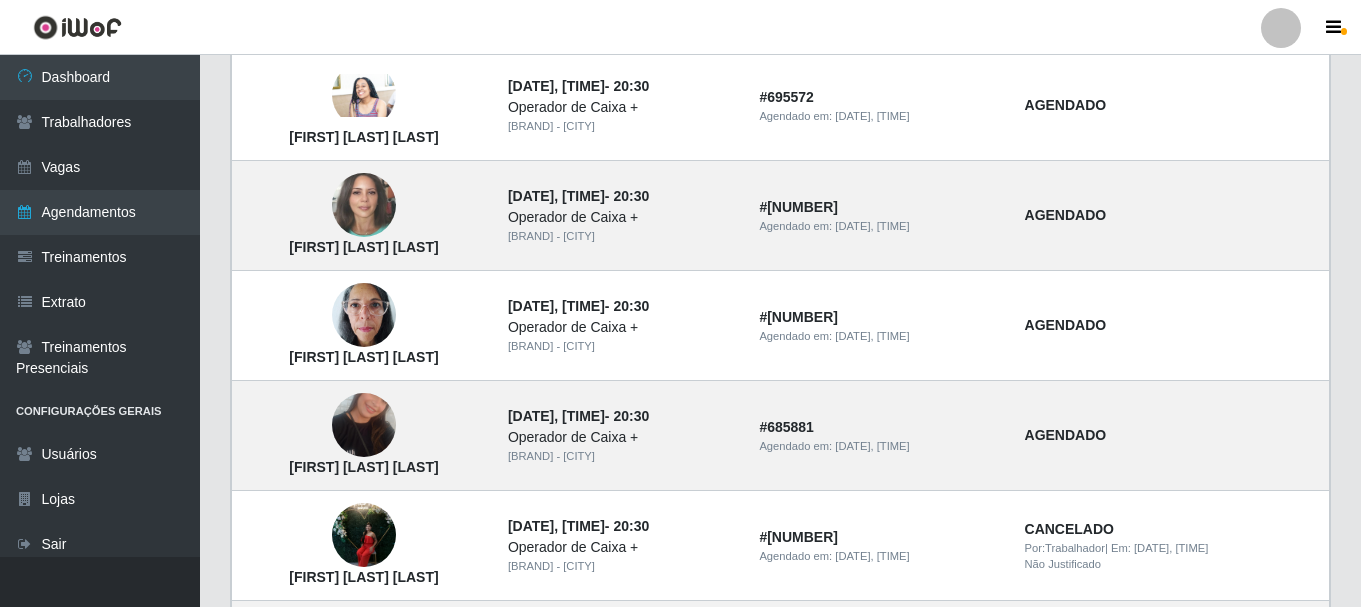 click at bounding box center (364, 315) 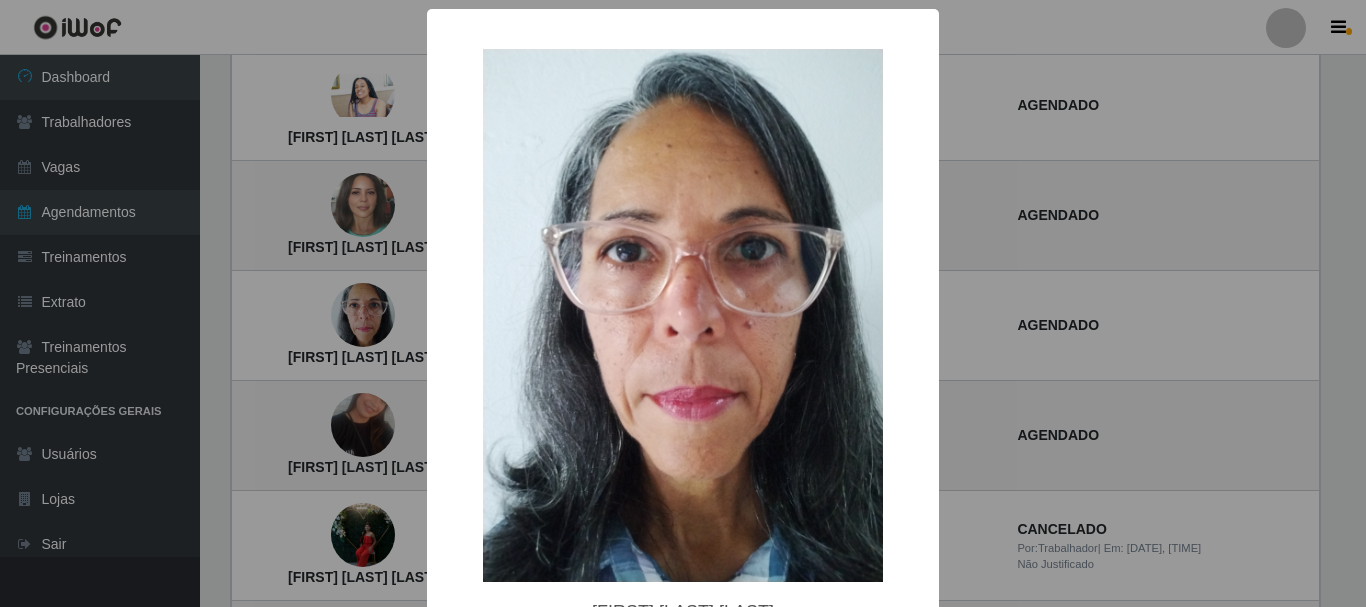click on "× [FIRST] [LAST] [LAST] OK Cancel" at bounding box center (683, 303) 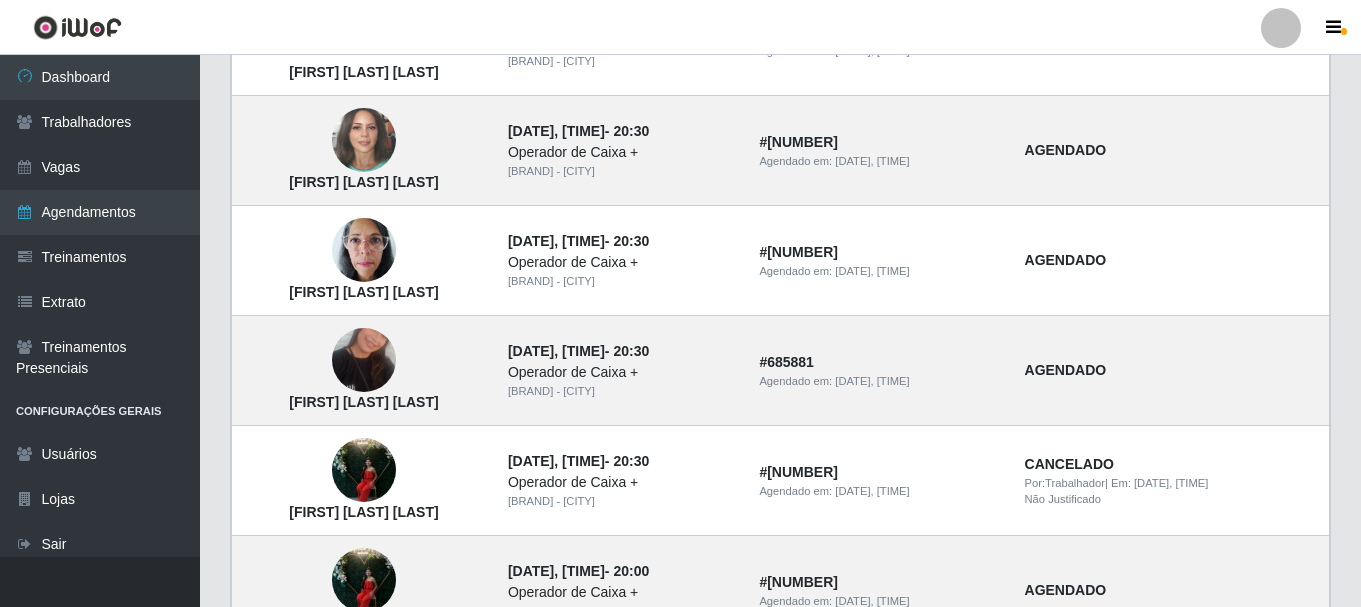 scroll, scrollTop: 900, scrollLeft: 0, axis: vertical 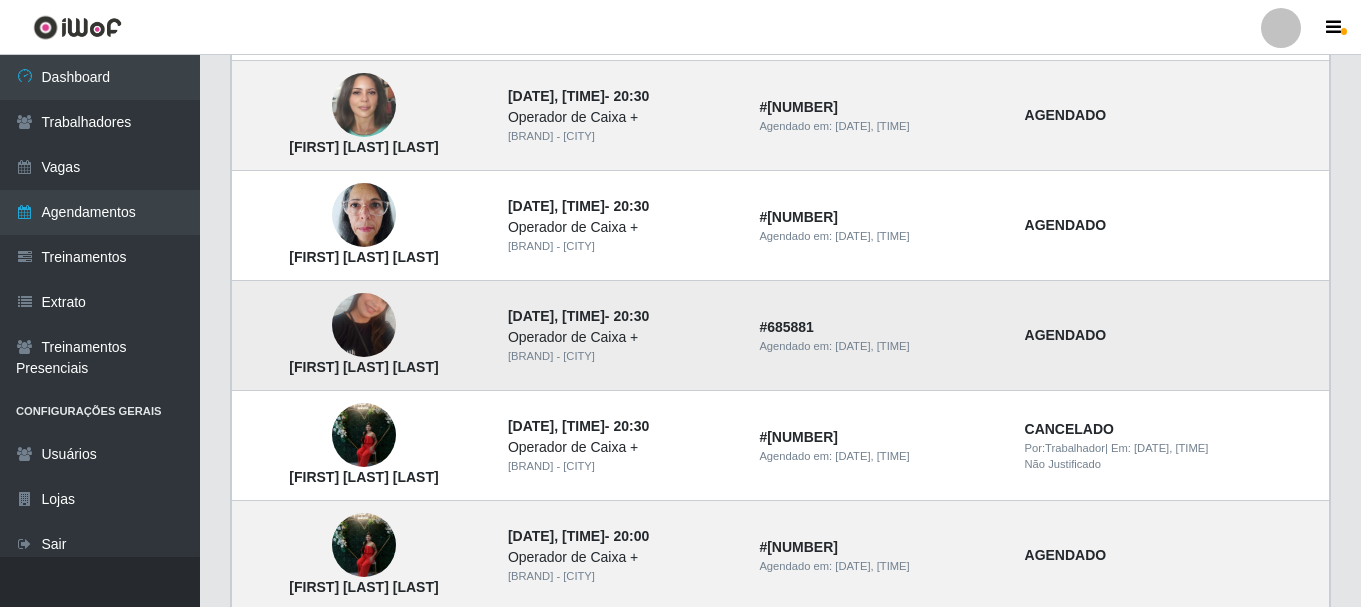 click at bounding box center (364, 326) 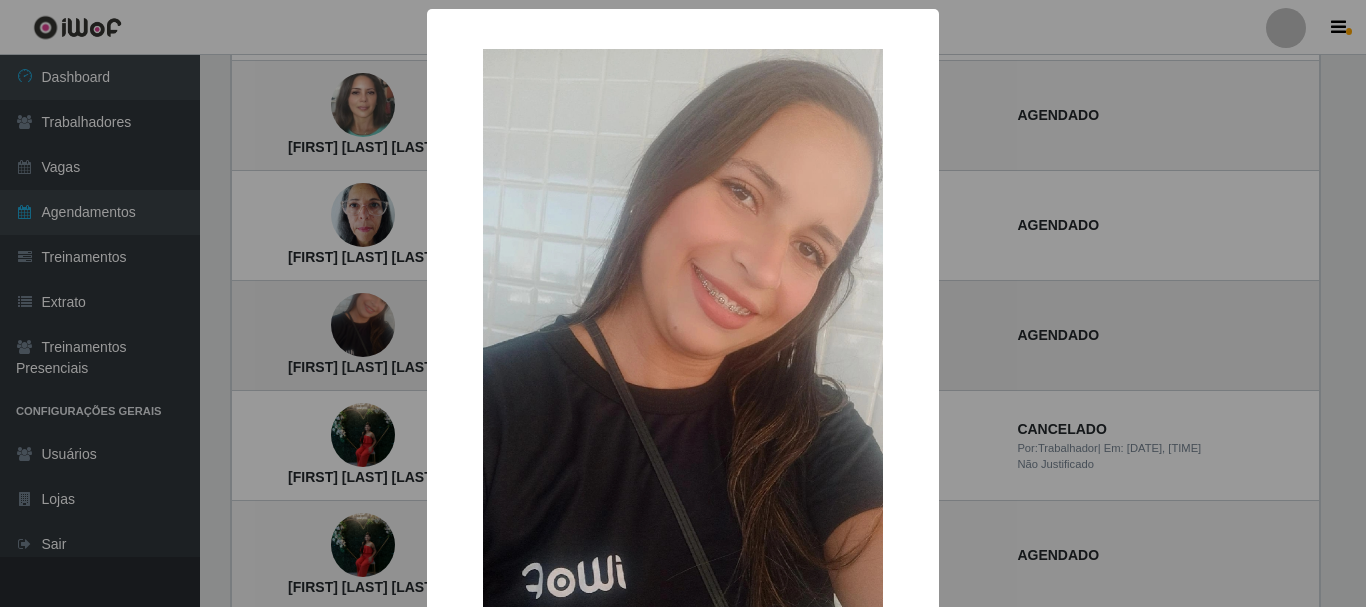 click on "× [FIRST] [LAST] [LAST] OK Cancel" at bounding box center [683, 303] 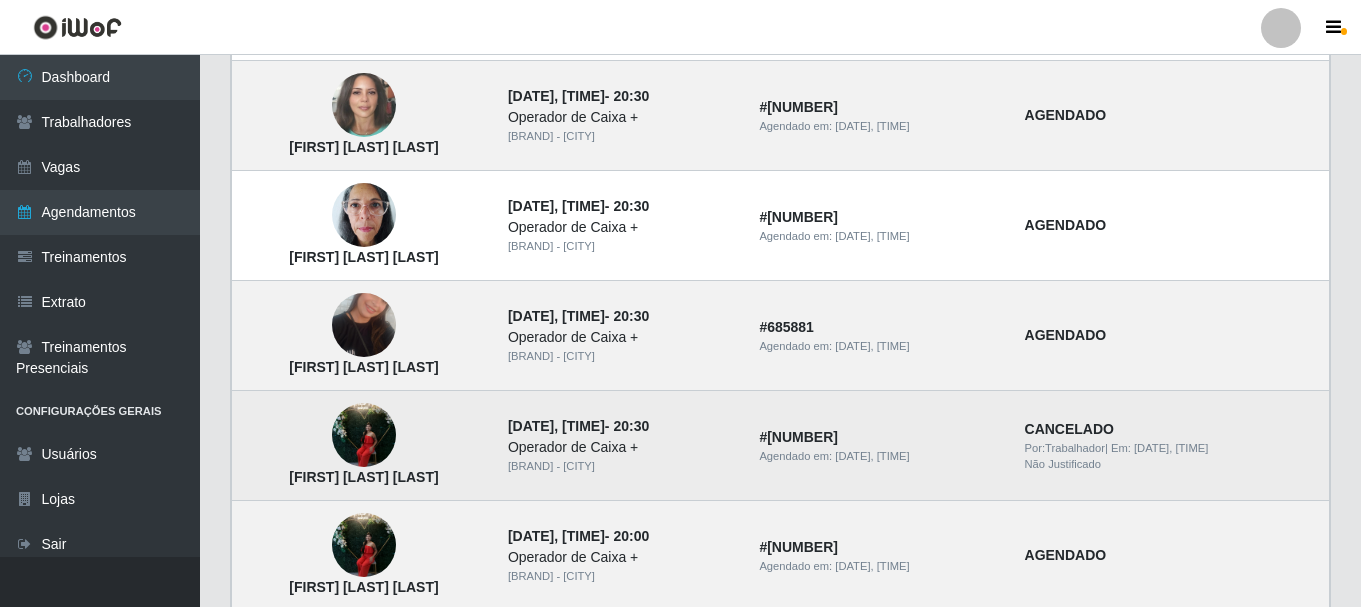 click at bounding box center [364, 435] 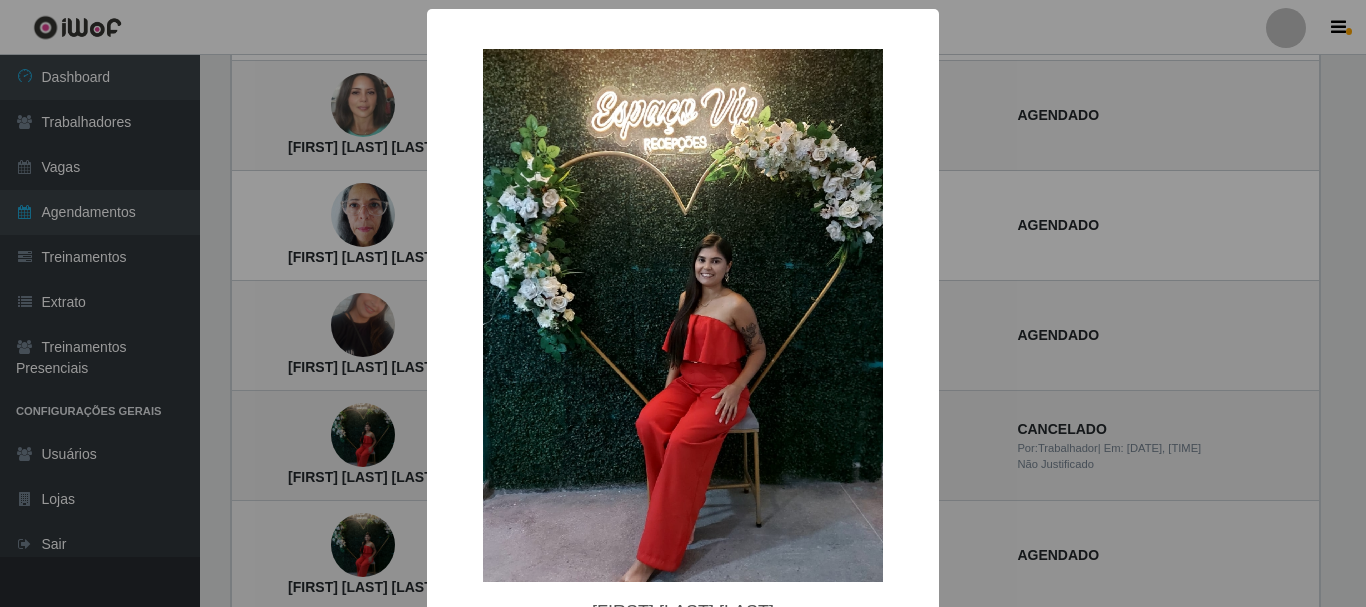click on "× [FIRST] [LAST] [LAST] OK Cancel" at bounding box center (683, 303) 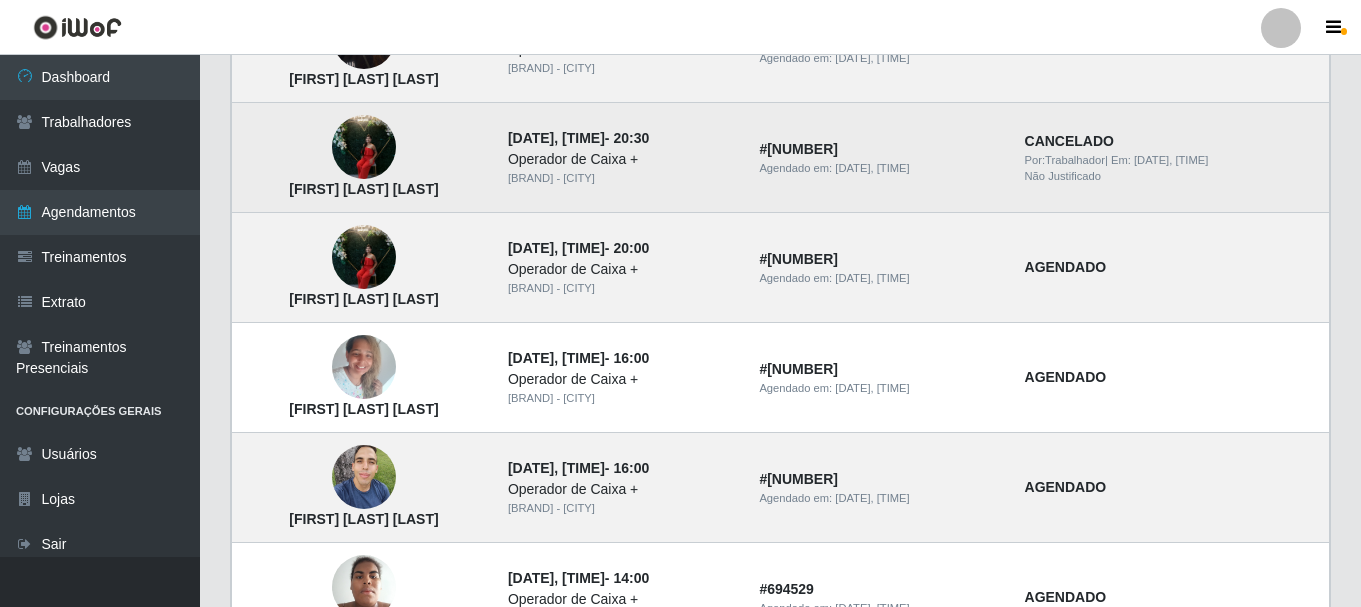scroll, scrollTop: 1200, scrollLeft: 0, axis: vertical 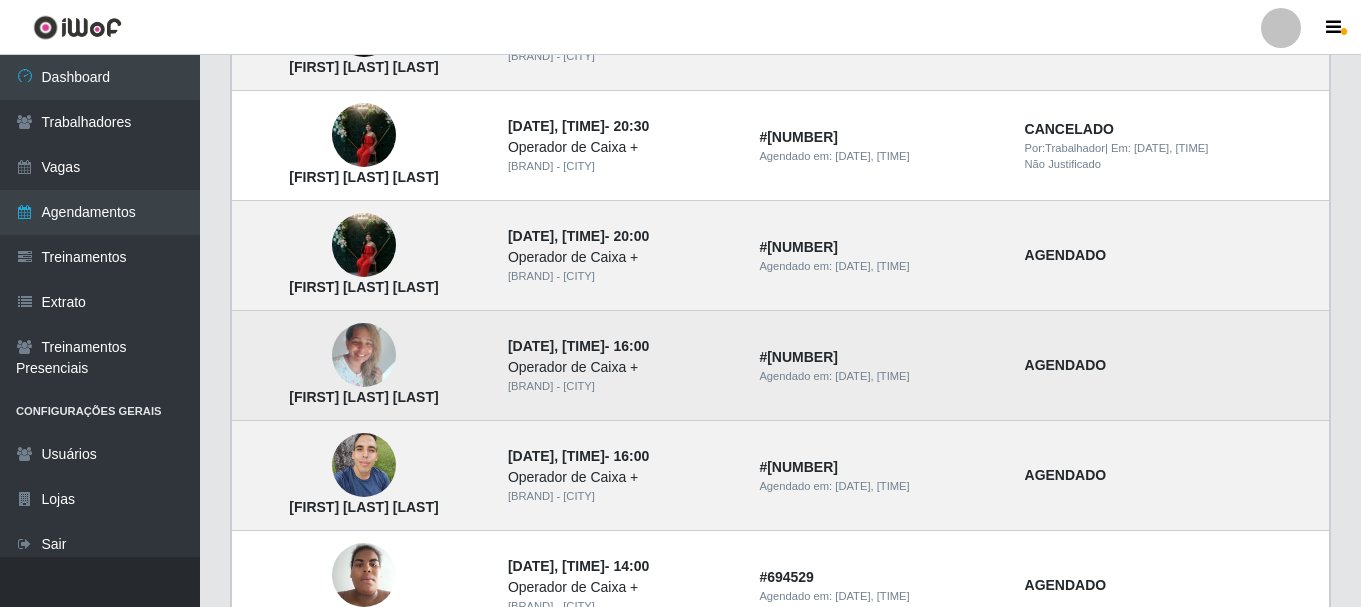 click at bounding box center (364, 355) 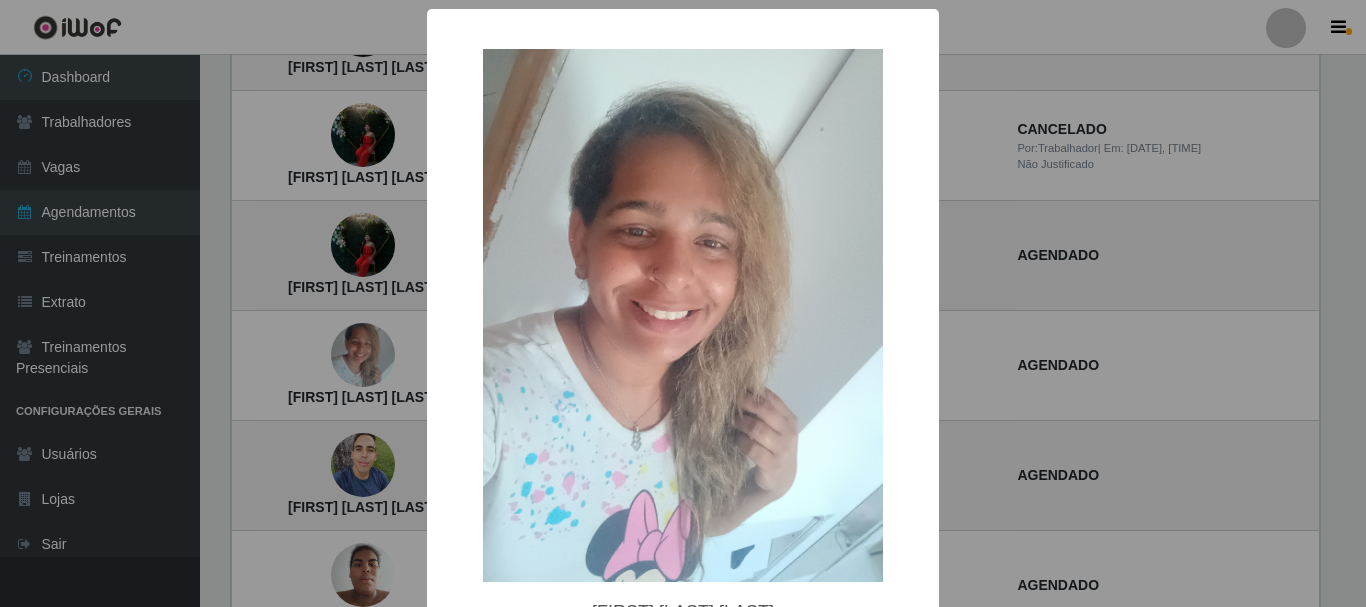 click on "× [FIRST] [LAST] [LAST] OK Cancel" at bounding box center [683, 303] 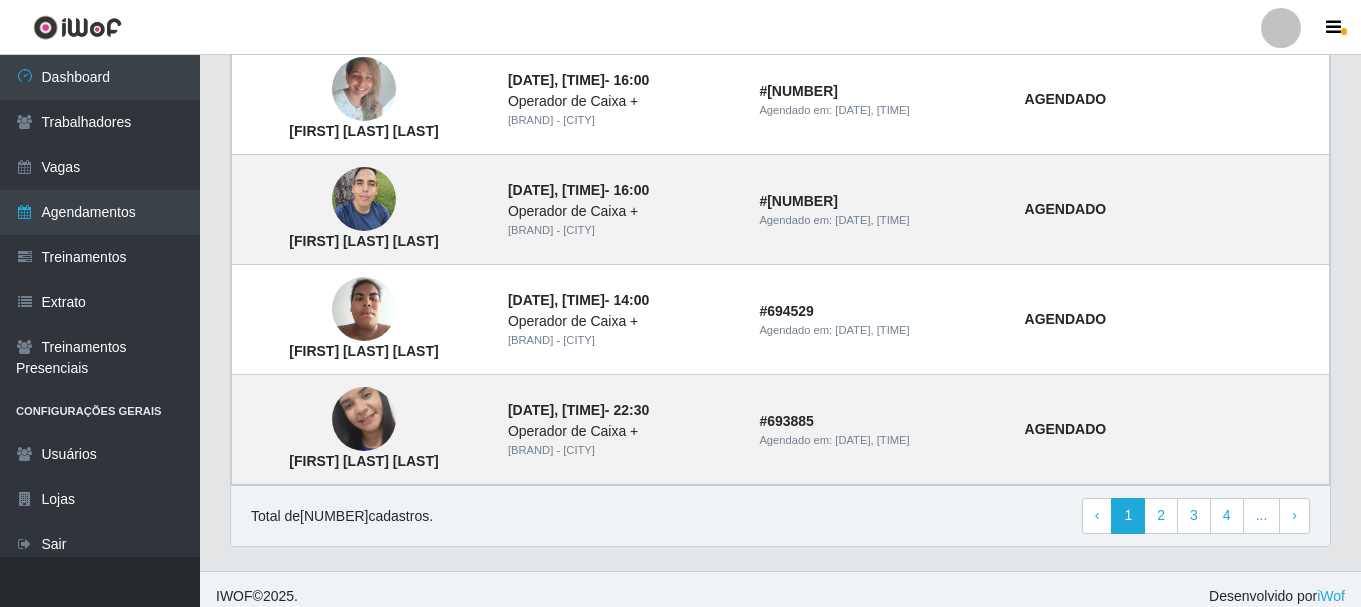 scroll, scrollTop: 1481, scrollLeft: 0, axis: vertical 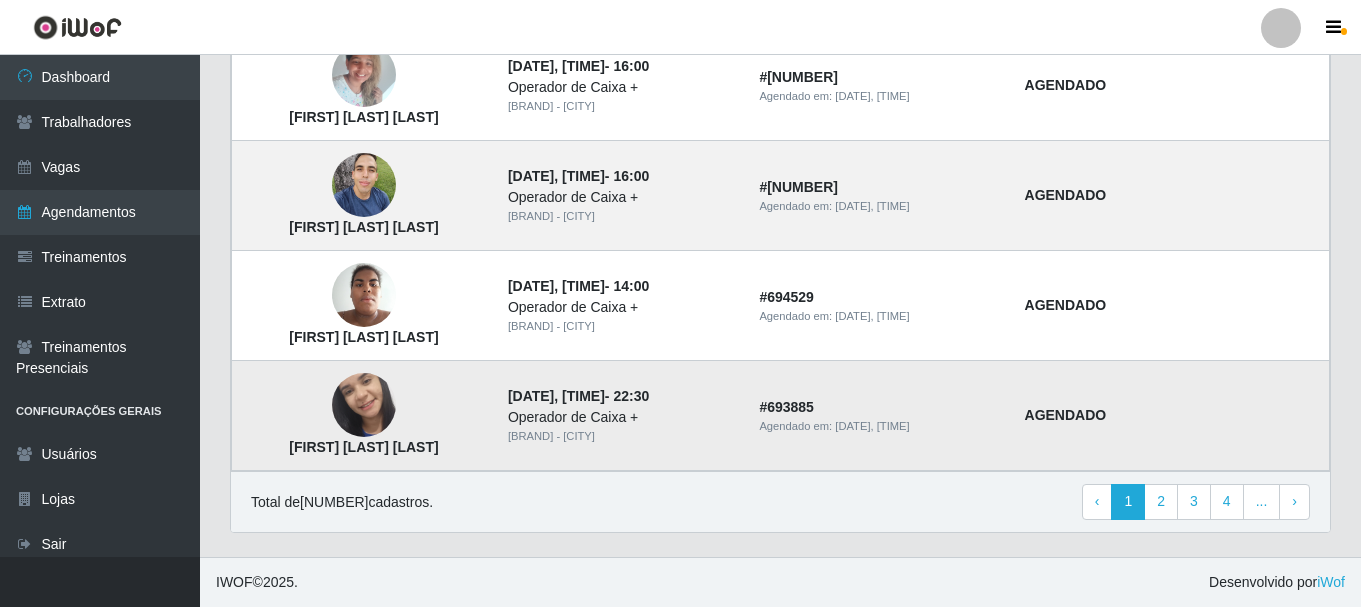 click at bounding box center [364, 405] 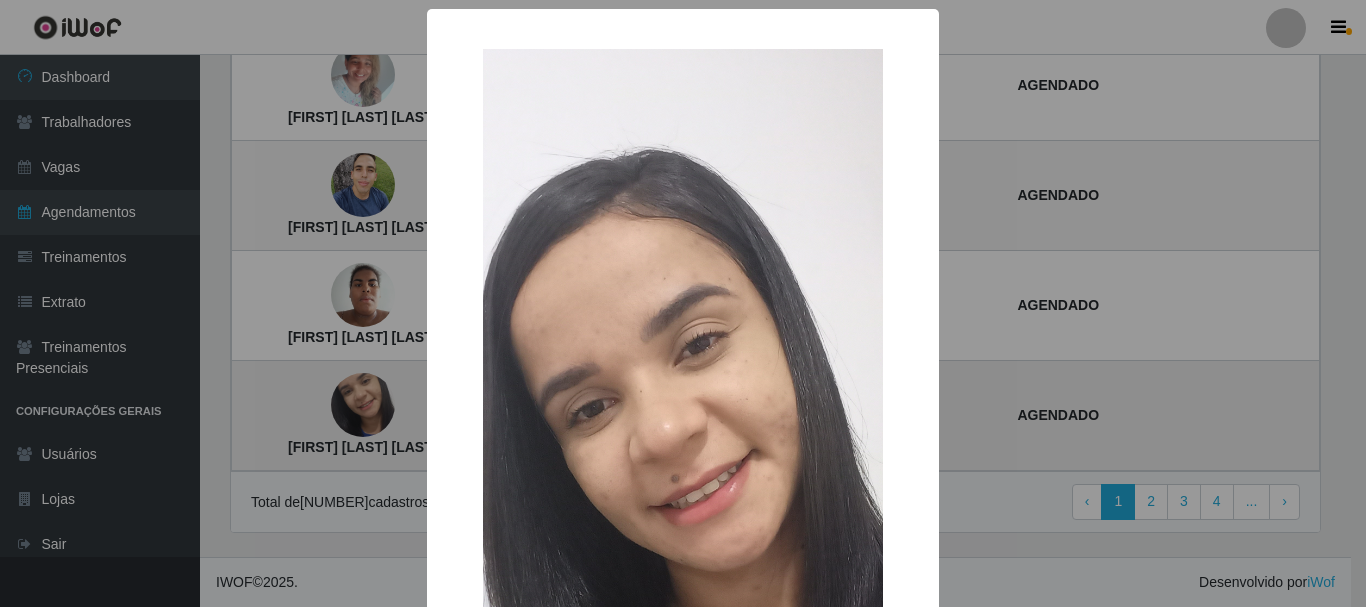 click on "× [FIRST] [LAST] [LAST] OK Cancel" at bounding box center (683, 303) 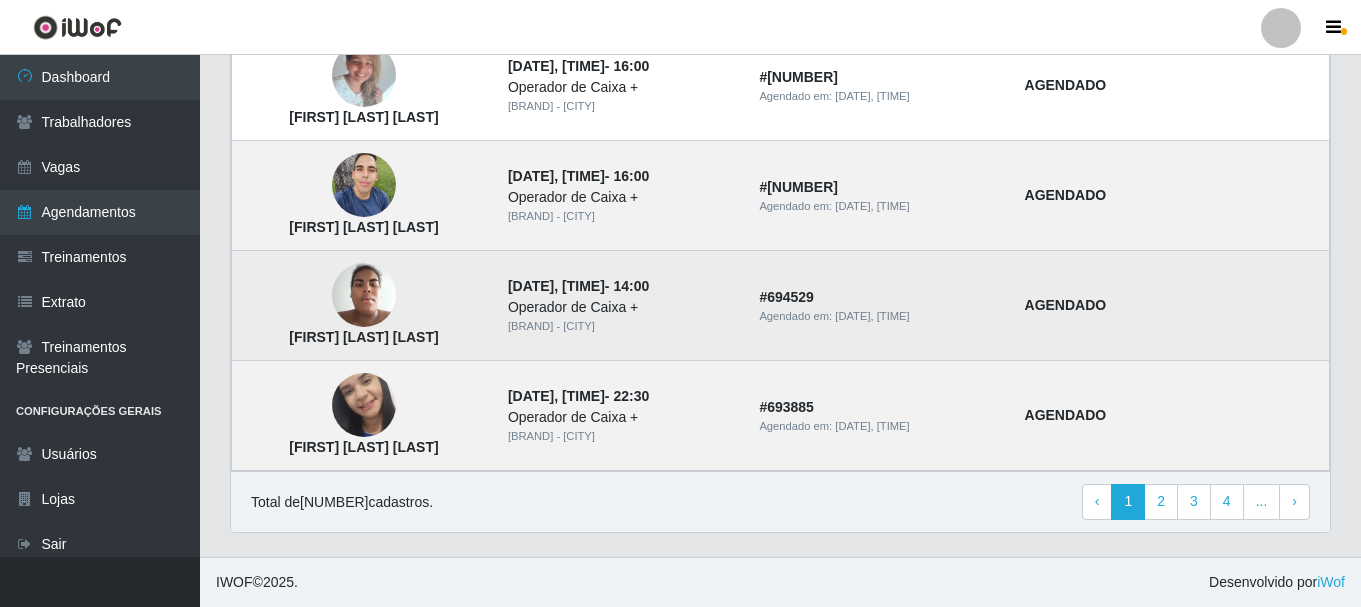 click at bounding box center (364, 295) 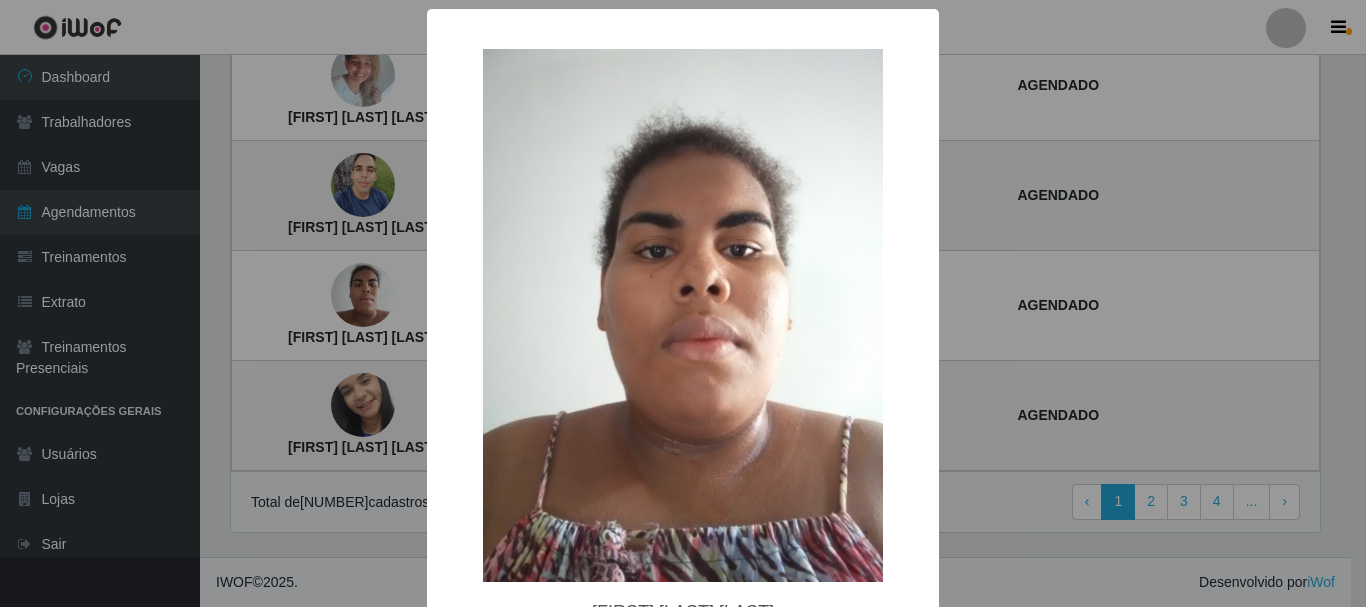 click on "× [FIRST] [LAST] [LAST] OK Cancel" at bounding box center (683, 303) 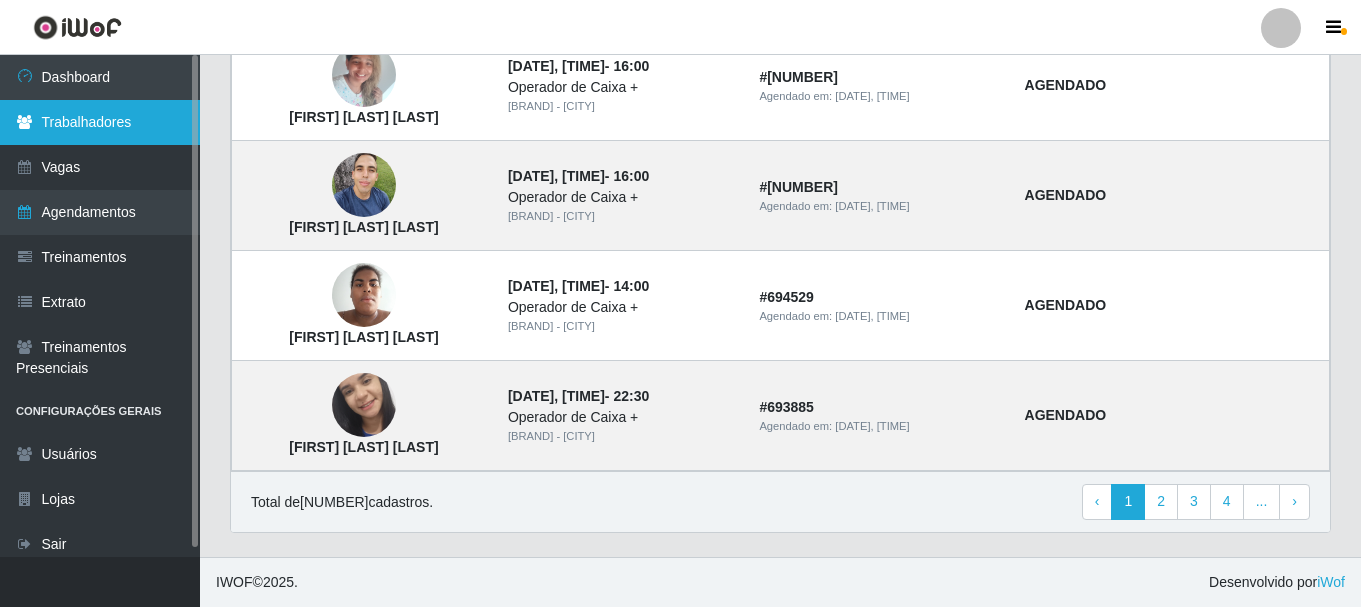 click on "Trabalhadores" at bounding box center [100, 122] 